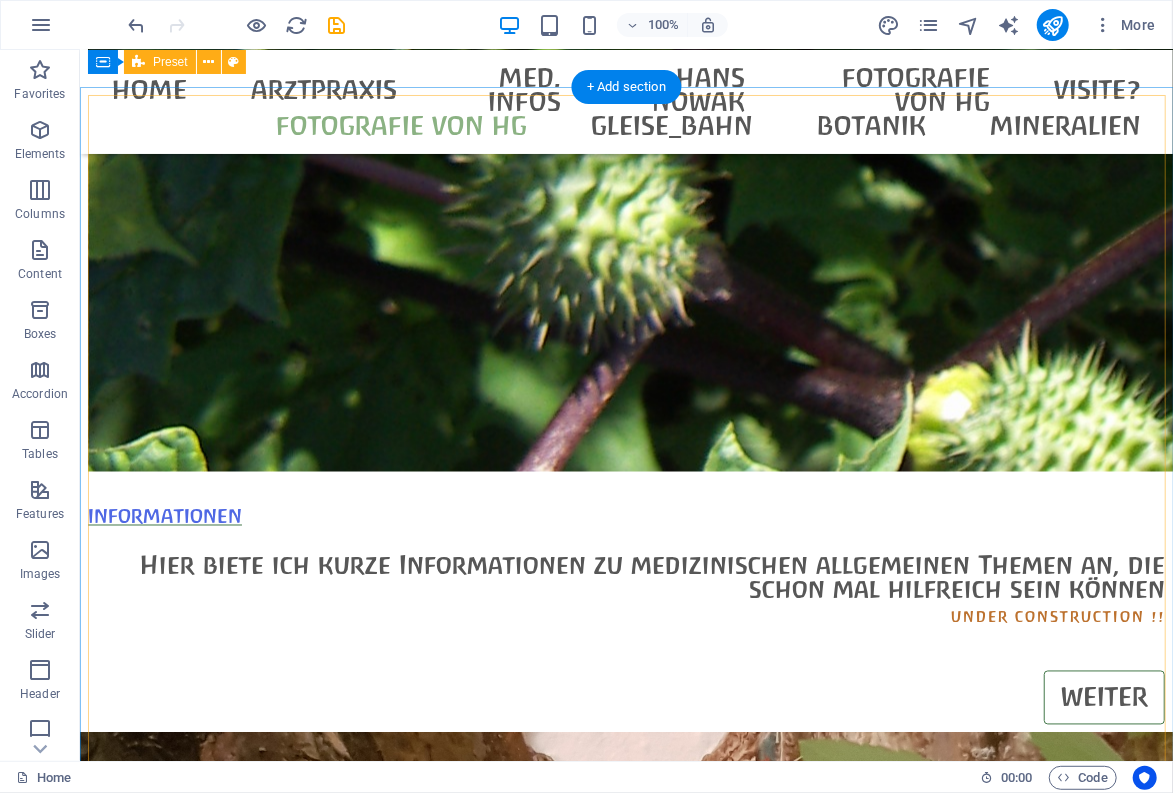 scroll, scrollTop: 8216, scrollLeft: 0, axis: vertical 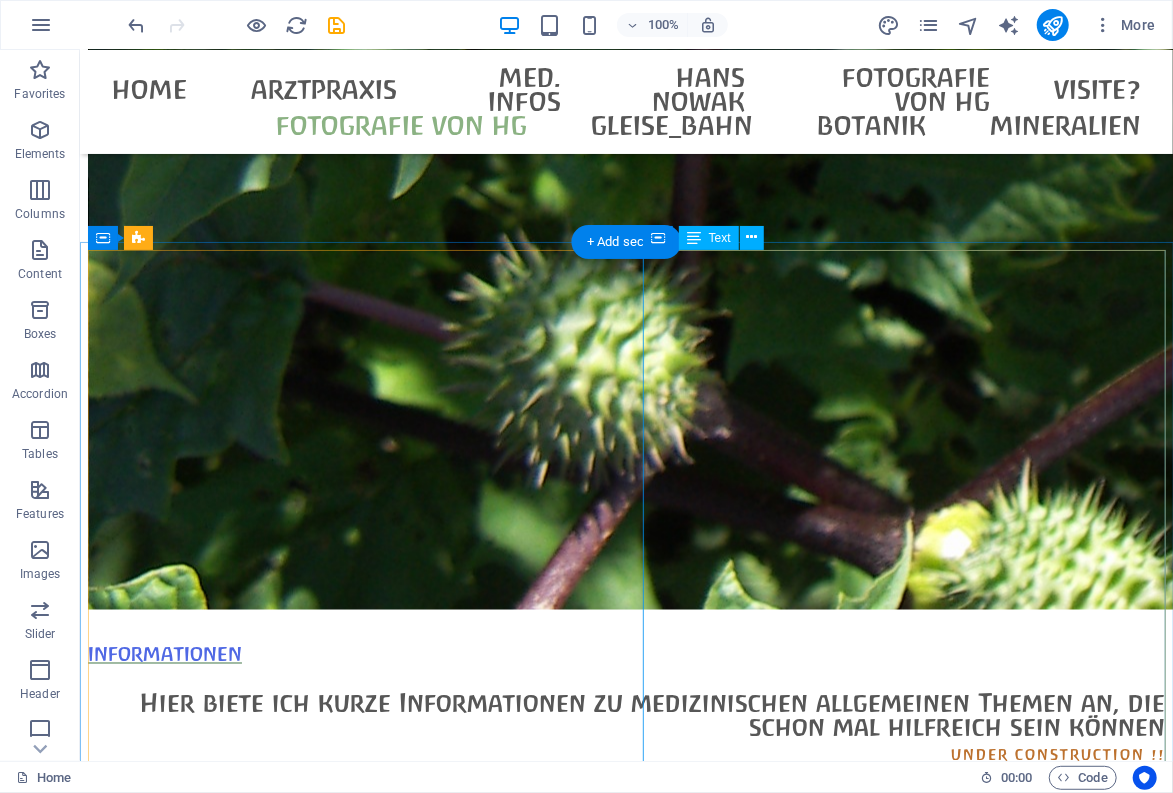 click on "- Die Arztpraxis [LAST] mit ihrer kleinen Dauerausstellung zu [LAST] zieht bald um.  - Derzeit ist sie weiterhin in [CITY] ansässig - befindet sich gerade in Re-Organisation - bin seit [YEAR] Renntner... - Wielange ich noch in [CITY] arbeite, hängt davon ab, ob ich die Raumkosten der braunschweiger Praxisräume erwirtschaften kann... (alternative Standorte in der Nähe werden für die Zukunft entwickelt/   vorbereitet...) - eine kassenärztliche Zulassung habe ich nur noch als angestellter Arzt der Arztpraxis [FIRST] [LAST] in Heringen/Helme ([STATE]) - dort arbeite ich tageweise (insofern ist tel. Absprache nötig, wo ich mich gerade aufhalte...)  - Für beratende Tätigkeit bin ich weiterhin auf Selbstzahler-Basis ansprechbar. - Informationen allgemeiner Art, die ich mir im Laufe von [AGE] Jahren eigener Arztpraxis-Tätigkeit erarbeitet habe, werde ich hier von Zeit zu Zeit einstellen.  - Wer dies hilfreich findet, darf mir gerne einen Kaffee spendieren  Kontaktaufnahme per Telefon:" at bounding box center (625, 9153) 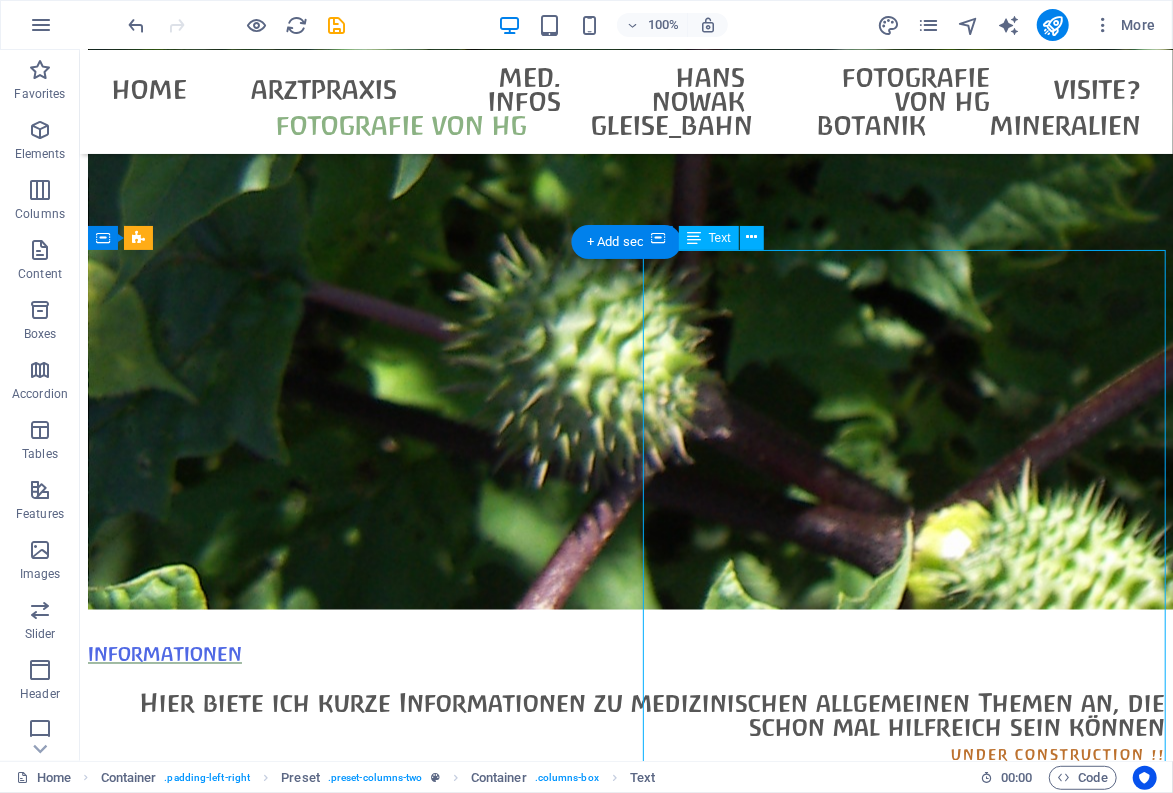 click on "- Die Arztpraxis [LAST] mit ihrer kleinen Dauerausstellung zu [LAST] zieht bald um.  - Derzeit ist sie weiterhin in [CITY] ansässig - befindet sich gerade in Re-Organisation - bin seit [YEAR] Renntner... - Wielange ich noch in [CITY] arbeite, hängt davon ab, ob ich die Raumkosten der braunschweiger Praxisräume erwirtschaften kann... (alternative Standorte in der Nähe werden für die Zukunft entwickelt/   vorbereitet...) - eine kassenärztliche Zulassung habe ich nur noch als angestellter Arzt der Arztpraxis [FIRST] [LAST] in Heringen/Helme ([STATE]) - dort arbeite ich tageweise (insofern ist tel. Absprache nötig, wo ich mich gerade aufhalte...)  - Für beratende Tätigkeit bin ich weiterhin auf Selbstzahler-Basis ansprechbar. - Informationen allgemeiner Art, die ich mir im Laufe von [AGE] Jahren eigener Arztpraxis-Tätigkeit erarbeitet habe, werde ich hier von Zeit zu Zeit einstellen.  - Wer dies hilfreich findet, darf mir gerne einen Kaffee spendieren  Kontaktaufnahme per Telefon:" at bounding box center [625, 9153] 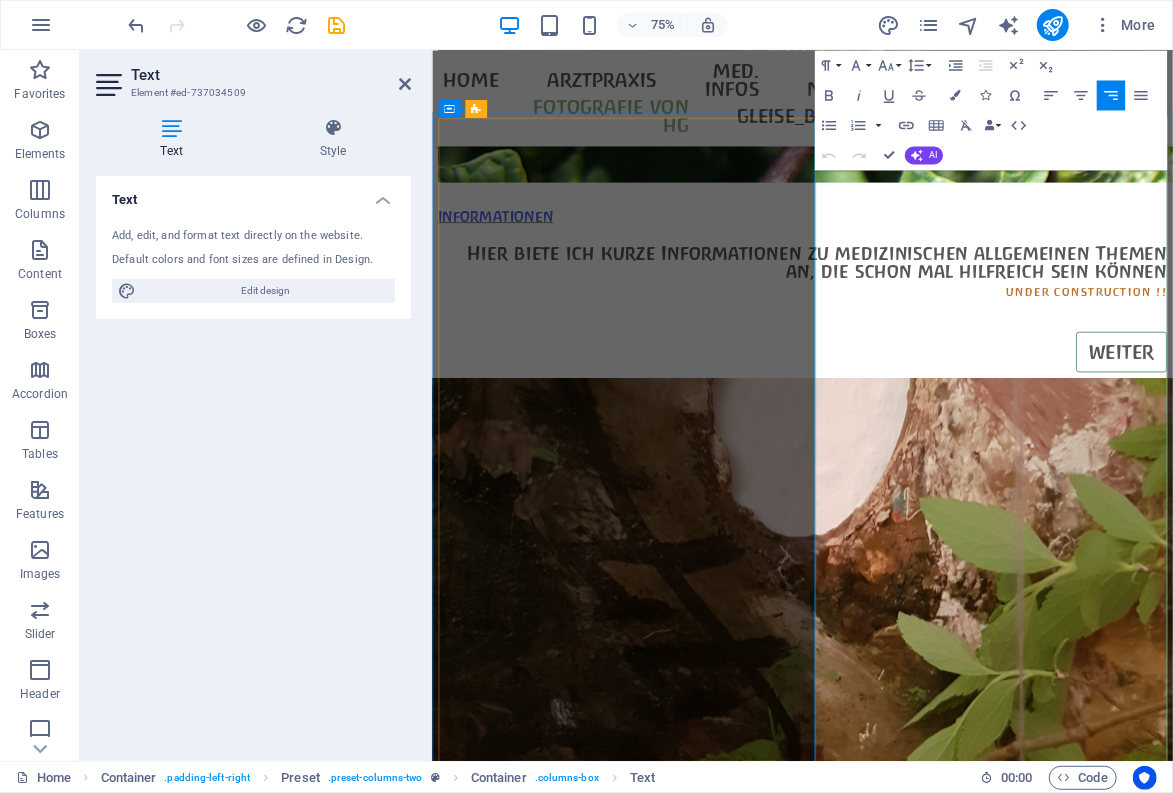click on "- Derzeit ist sie weiterhin in Braunschweig ansässig - befindet sich gerade in Re-Organisation - bin seit 2020 Renntner..." at bounding box center [925, 8688] 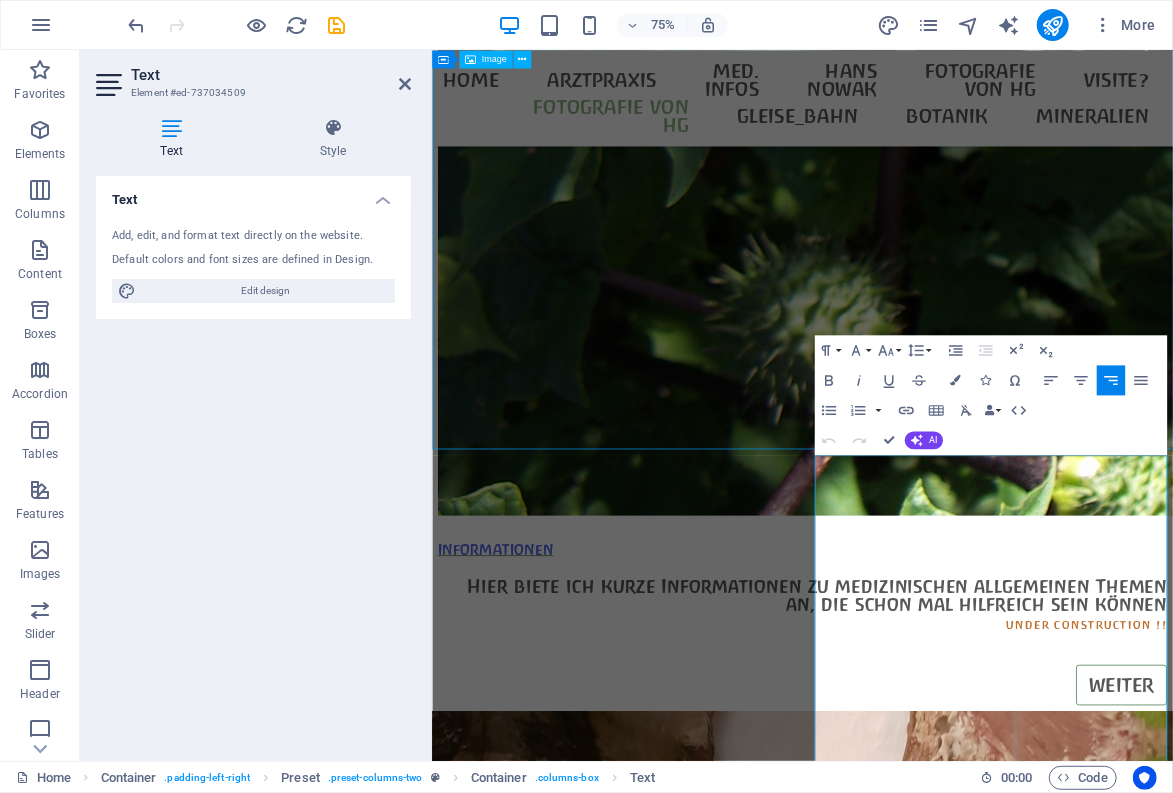 scroll, scrollTop: 8278, scrollLeft: 0, axis: vertical 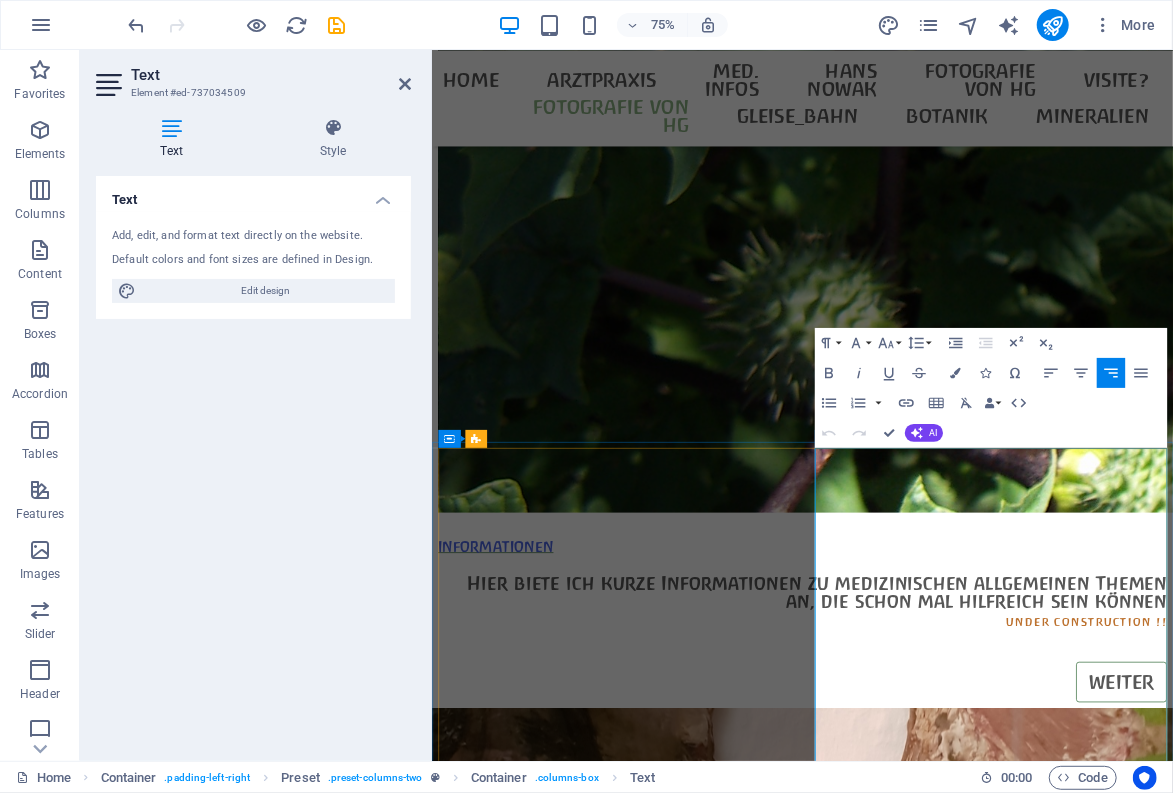 click on "- Die Arztpraxis Gehlig mit ihrer kleinen Dauerausstellung zu Hans Nowak zieht bald um." at bounding box center [925, 9056] 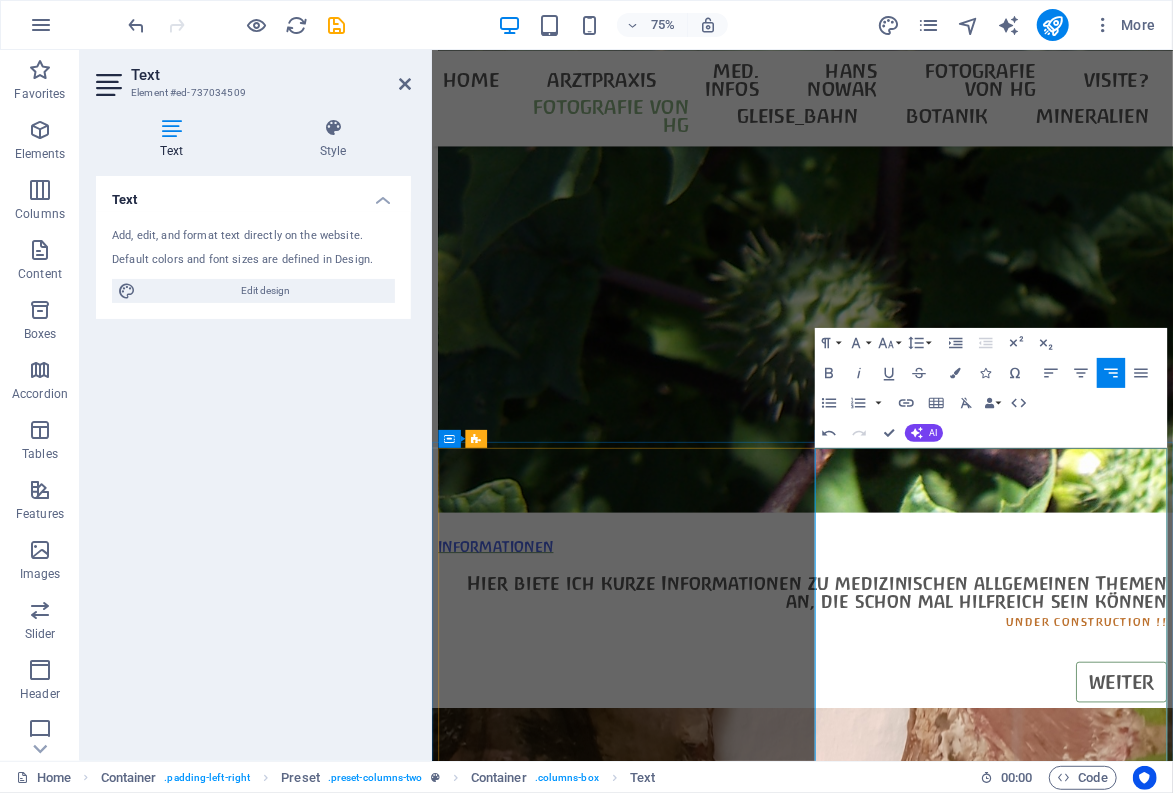 click at bounding box center (925, 9044) 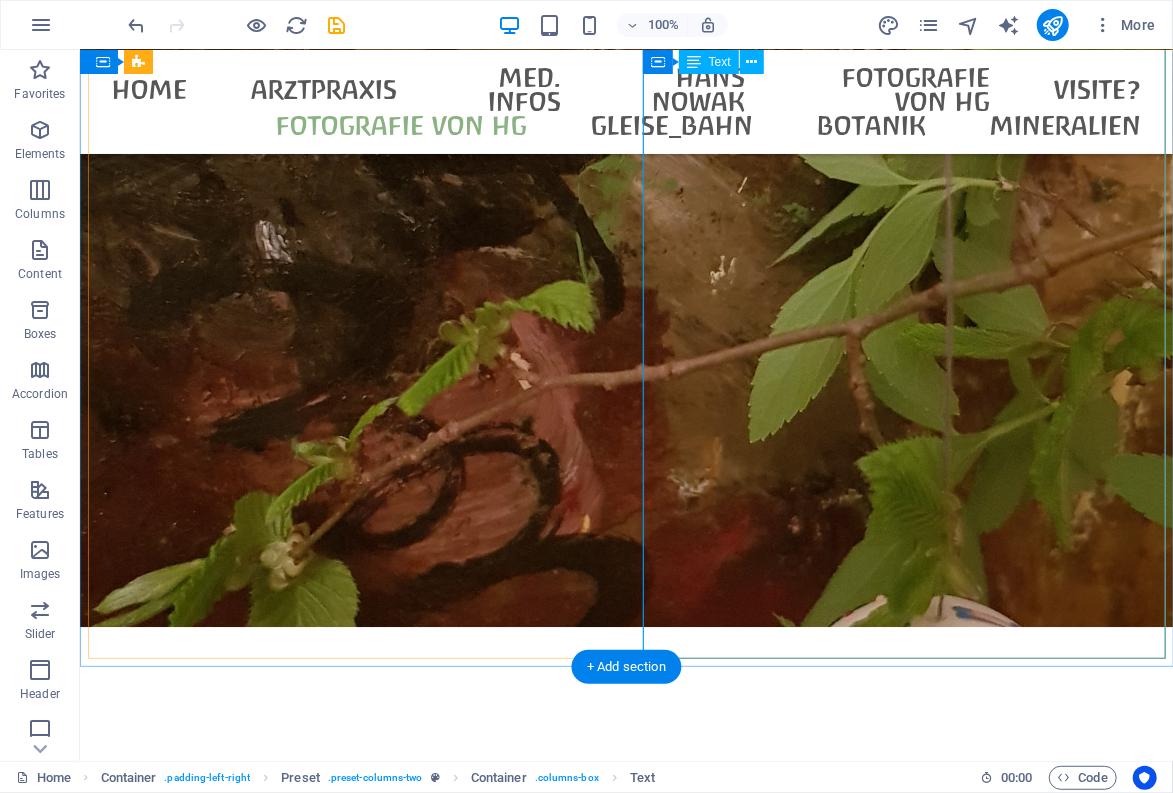 scroll, scrollTop: 9206, scrollLeft: 0, axis: vertical 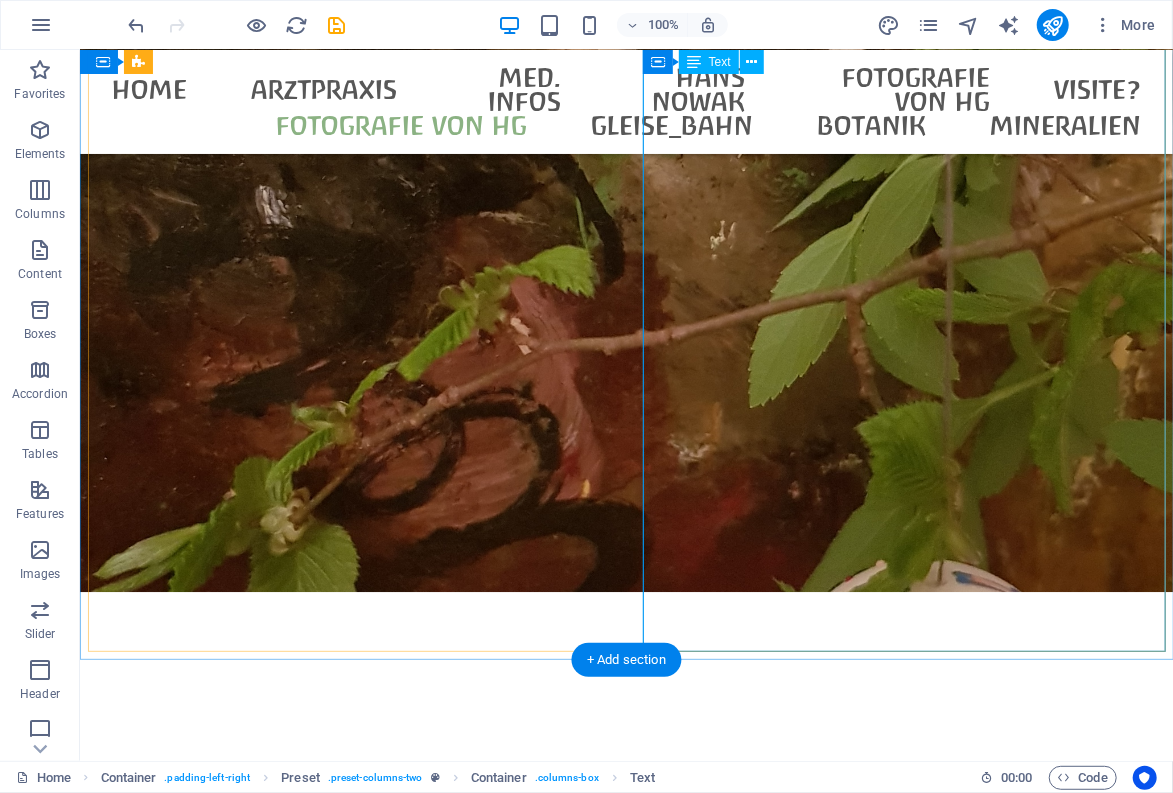 click on "- Die Arztpraxis [LAST] mit ihrer kleinen Dauerausstellung zu [LAST] zieht bald um.  - Derzeit ist sie weiterhin in [CITY] ansässig - befindet sich gerade in Re-Organisation - bin seit [YEAR] Renntner... - Wielange ich noch in [CITY] arbeite, hängt davon ab, ob ich die Raumkosten der braunschweiger Praxisräume erwirtschaften kann... (alternative Standorte in der Nähe werden für die Zukunft entwickelt/   vorbereitet...) - eine kassenärztliche Zulassung habe ich nur noch als angestellter Arzt der Arztpraxis [FIRST] [LAST] in Heringen/Helme ([STATE]) - dort arbeite ich tageweise (insofern ist tel. Absprache nötig, wo ich mich gerade aufhalte...)  - Für beratende Tätigkeit bin ich weiterhin auf Selbstzahler-Basis ansprechbar. - Informationen allgemeiner Art, die ich mir im Laufe von [AGE] Jahren eigener Arztpraxis-Tätigkeit erarbeitet habe, werde ich hier von Zeit zu Zeit einstellen.  - Wer dies hilfreich findet, darf mir gerne einen Kaffee spendieren [PHONE]  oder E-mail:" at bounding box center (625, 8175) 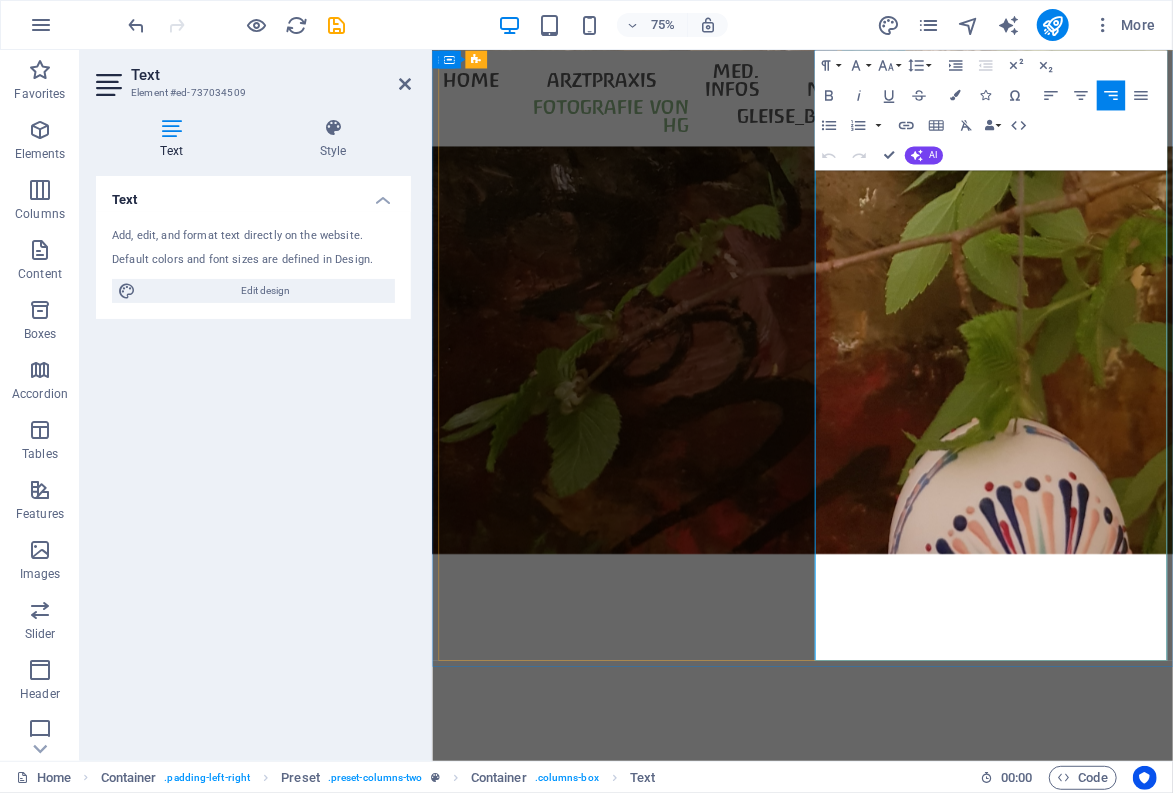 scroll, scrollTop: 9434, scrollLeft: 0, axis: vertical 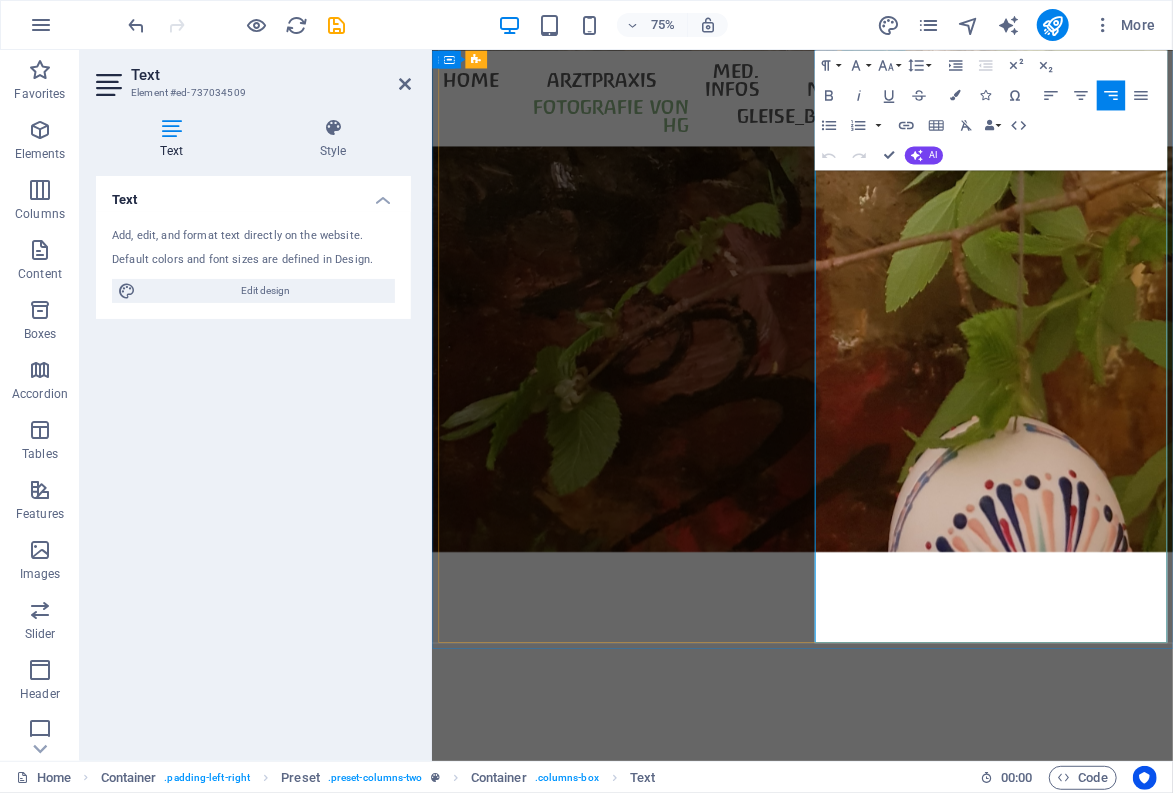 click on "bisher: Eichtalstrasse 40" at bounding box center (925, 8704) 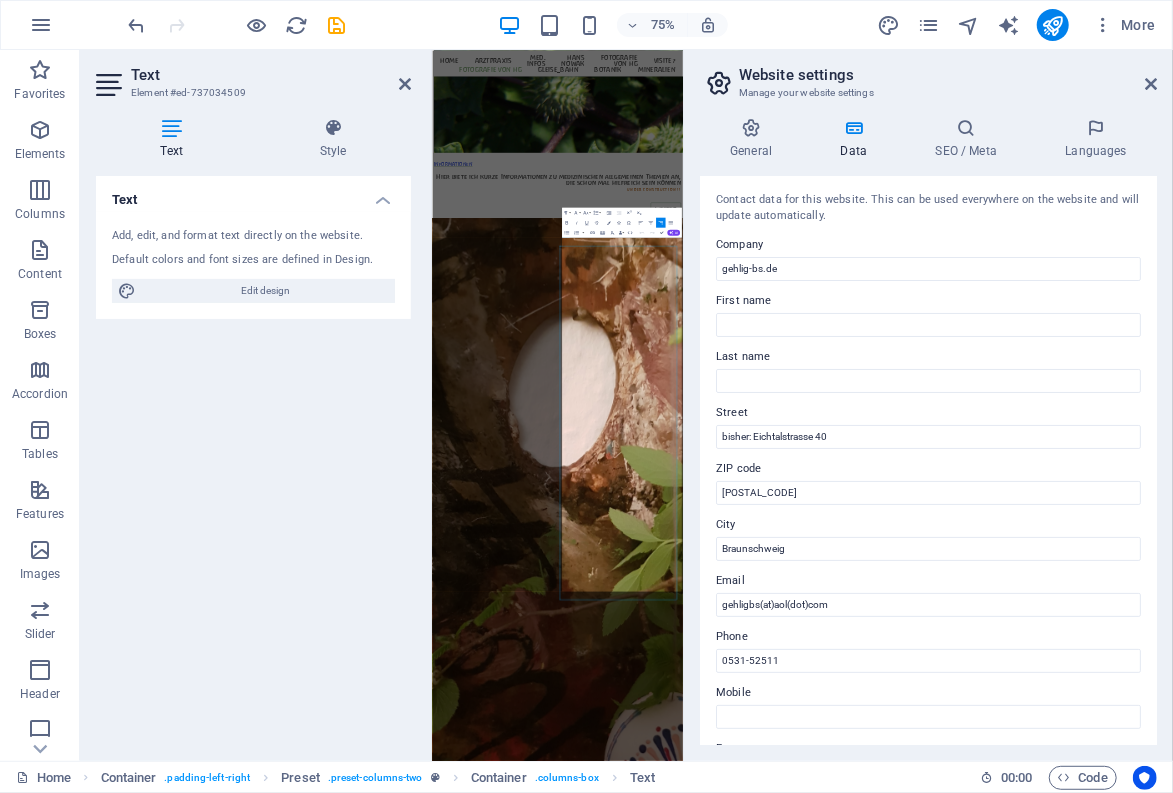 scroll, scrollTop: 8026, scrollLeft: 0, axis: vertical 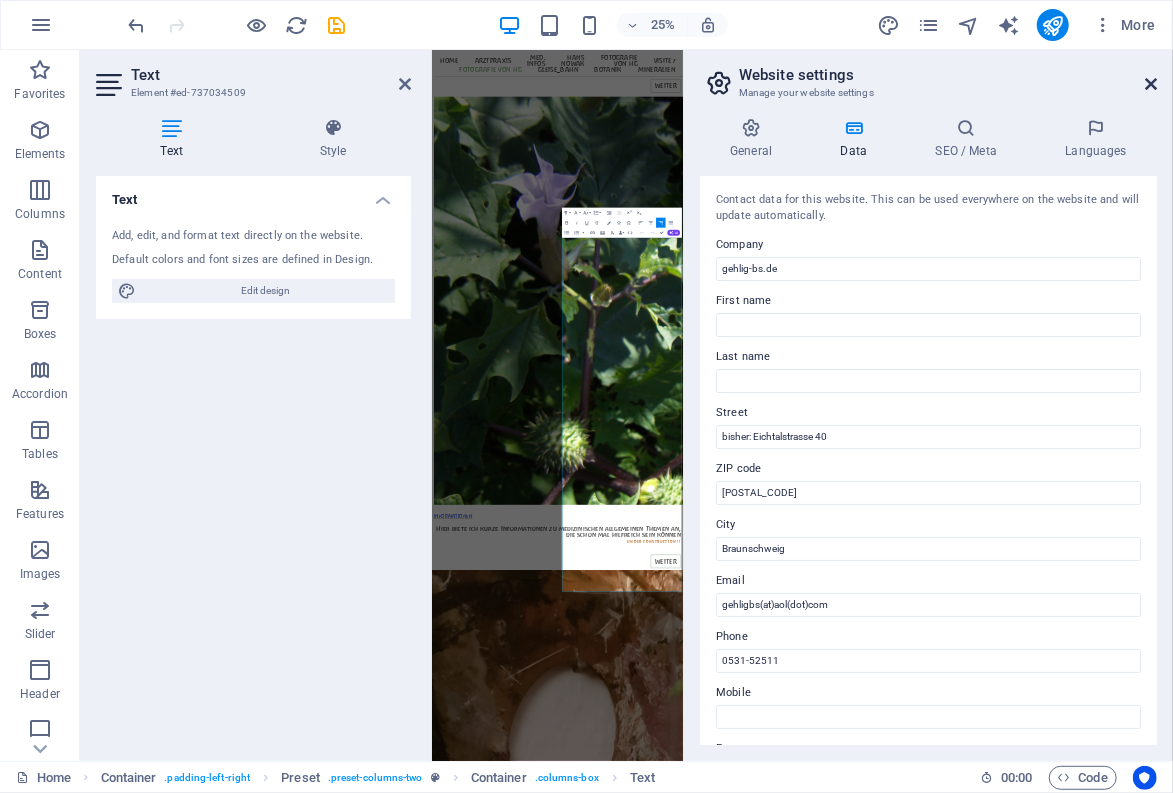 click at bounding box center [1151, 84] 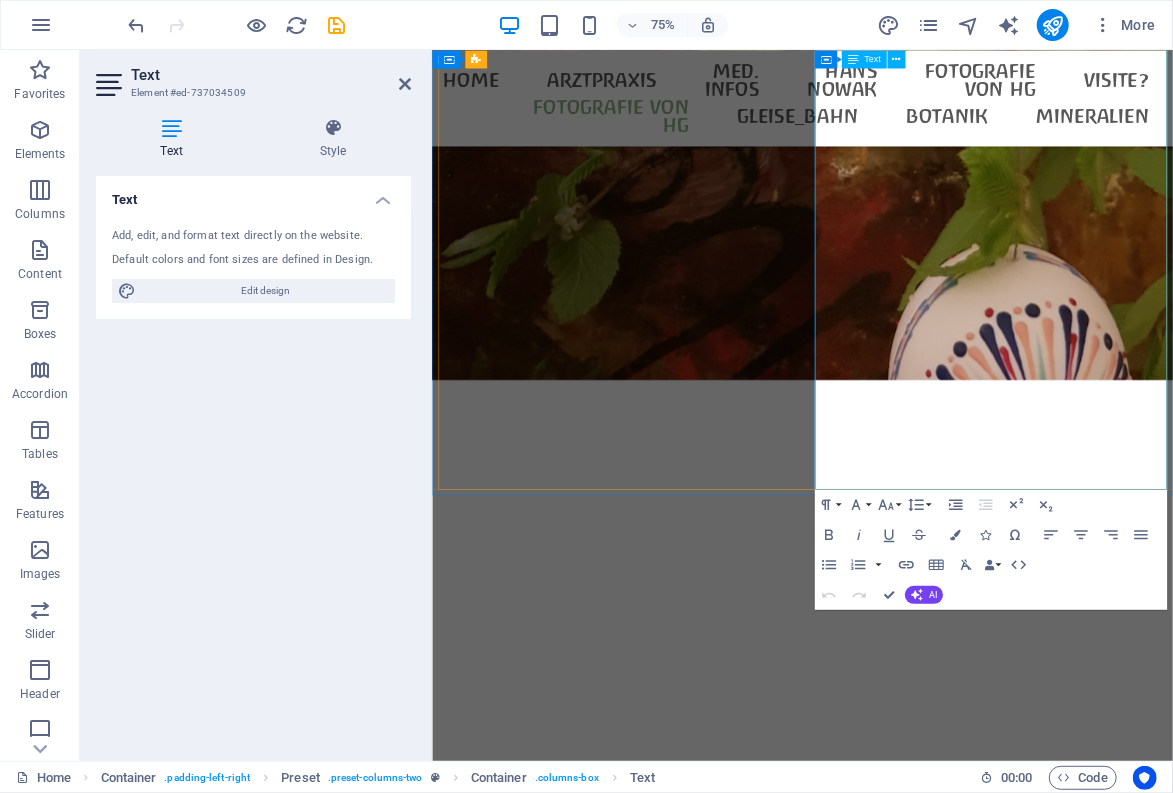 scroll, scrollTop: 9708, scrollLeft: 0, axis: vertical 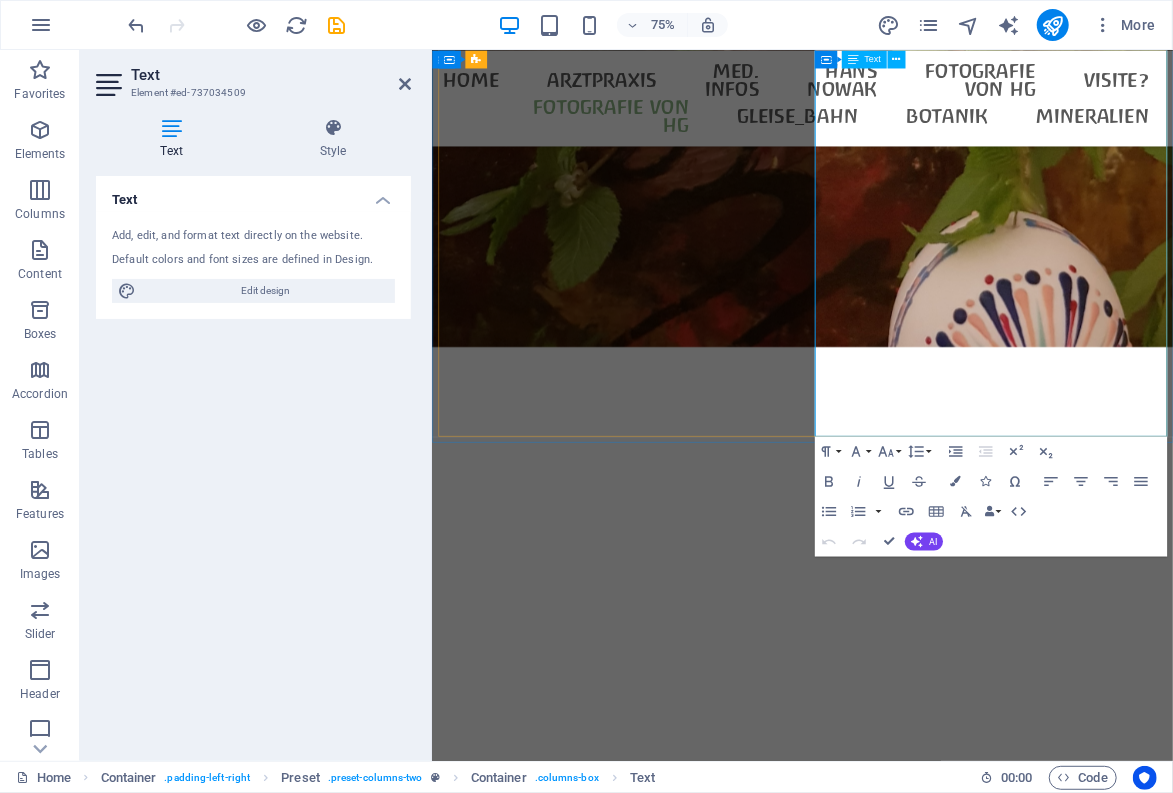 click on "bisher: Eichtalstrasse 40" at bounding box center (925, 8430) 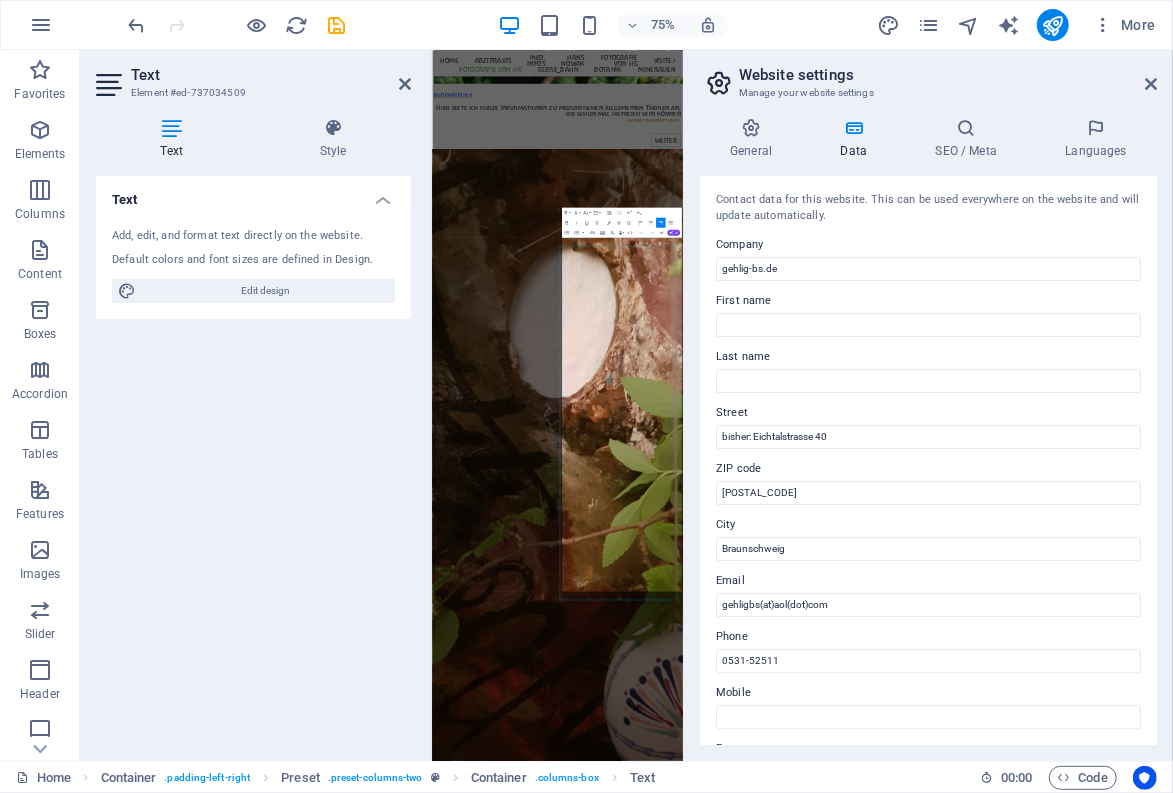 scroll, scrollTop: 8026, scrollLeft: 0, axis: vertical 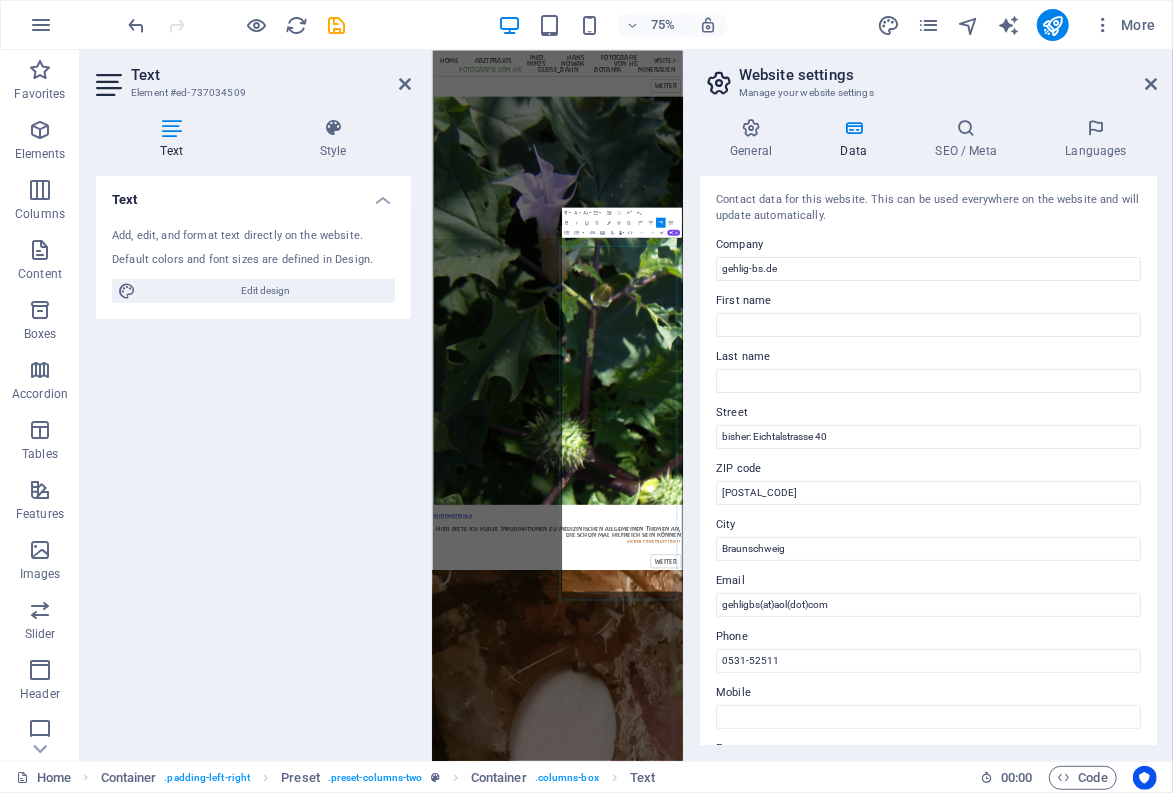 click on "Contact data for this website. This can be used everywhere on the website and will update automatically. Company gehlig-bs.de First name [FIRST] Last name [LAST] Street bisher: [STREET] ZIP code [POSTAL_CODE] City [CITY] Email [EMAIL] Phone [PHONE] Mobile Fax [FAX] Custom field 1 Custom field 2 Custom field 3 Custom field 4 Custom field 5 Custom field 6" at bounding box center [928, 460] 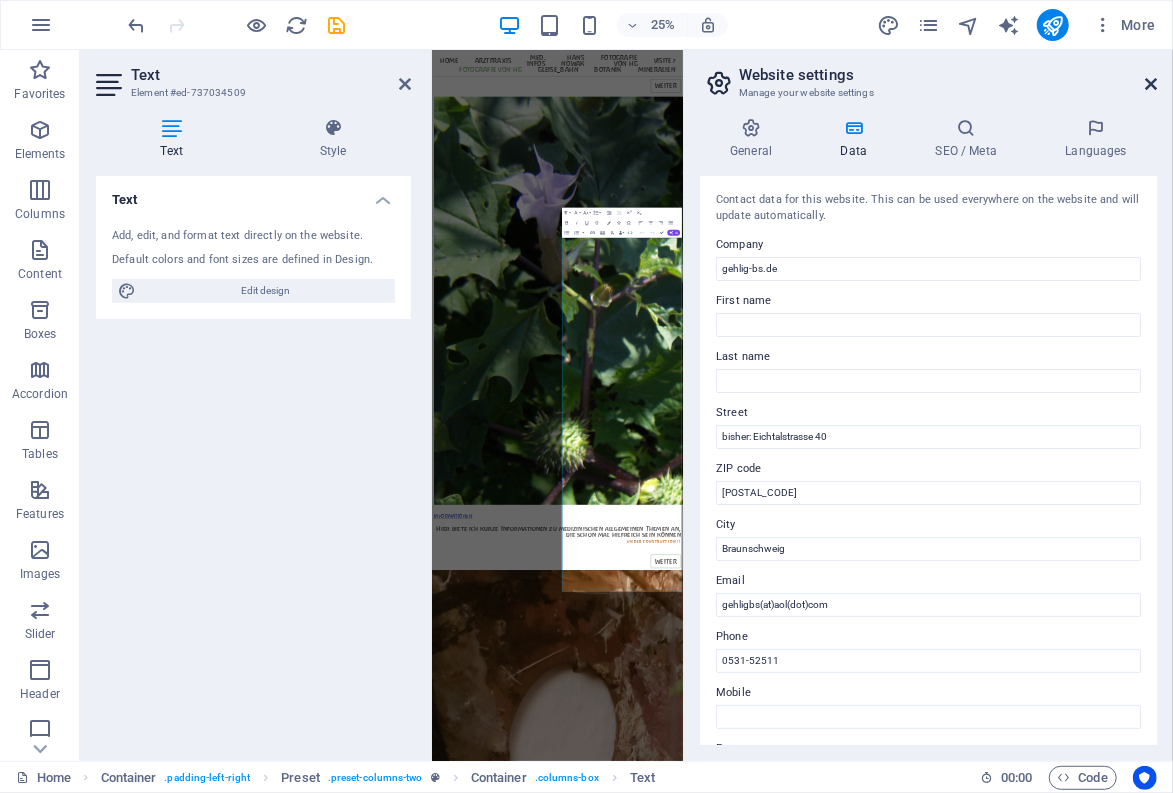 click at bounding box center (1151, 84) 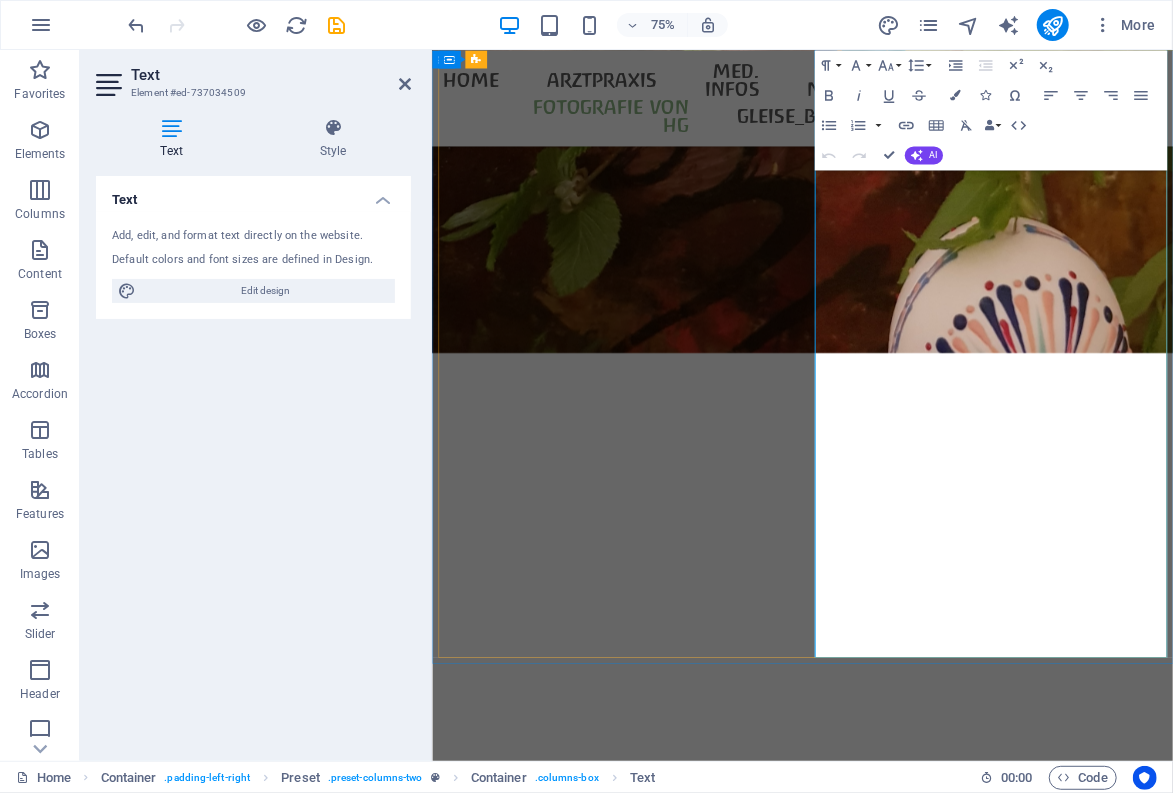 scroll, scrollTop: 9708, scrollLeft: 0, axis: vertical 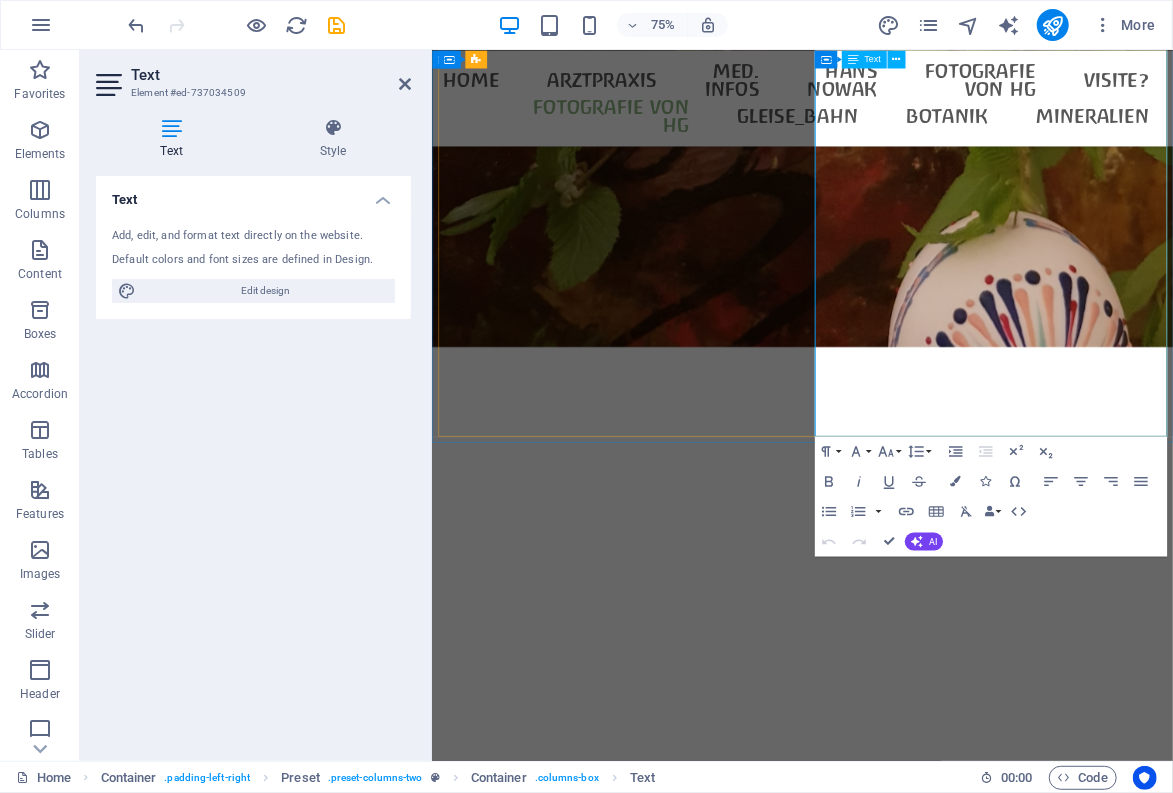 click on "bisher: Eichtalstrasse 40" at bounding box center (925, 8430) 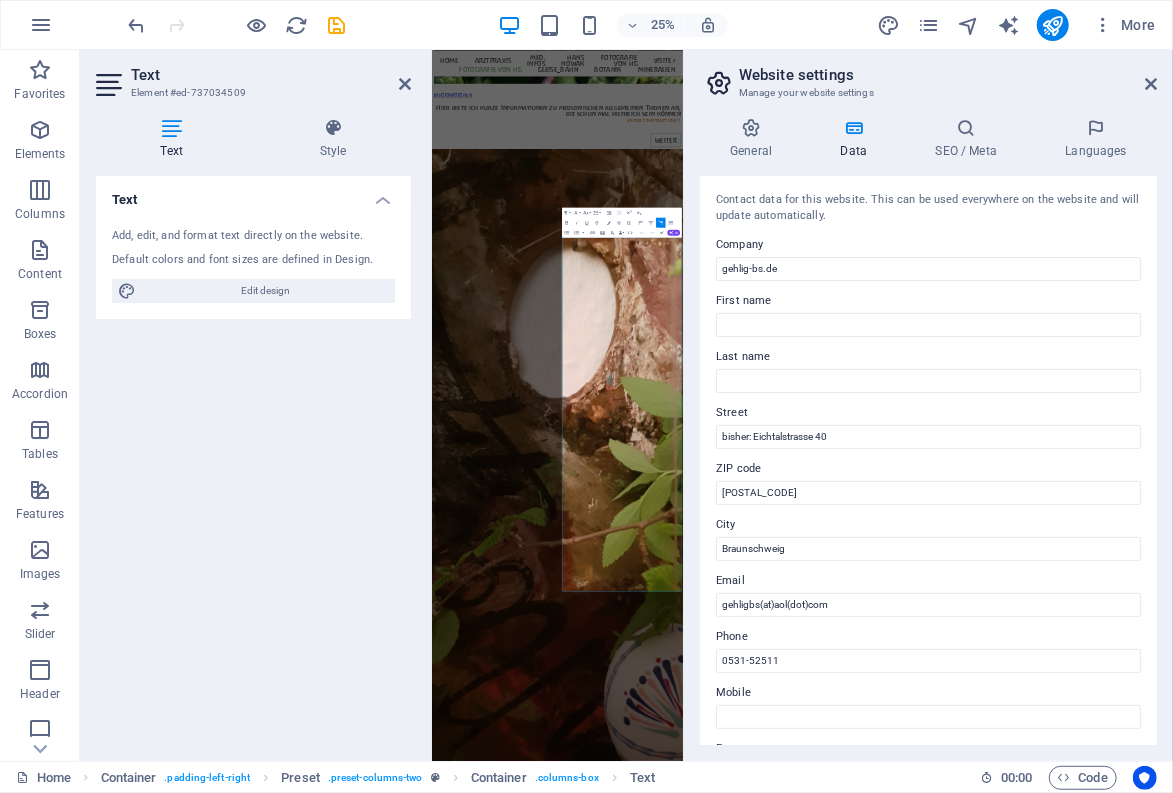 scroll, scrollTop: 8026, scrollLeft: 0, axis: vertical 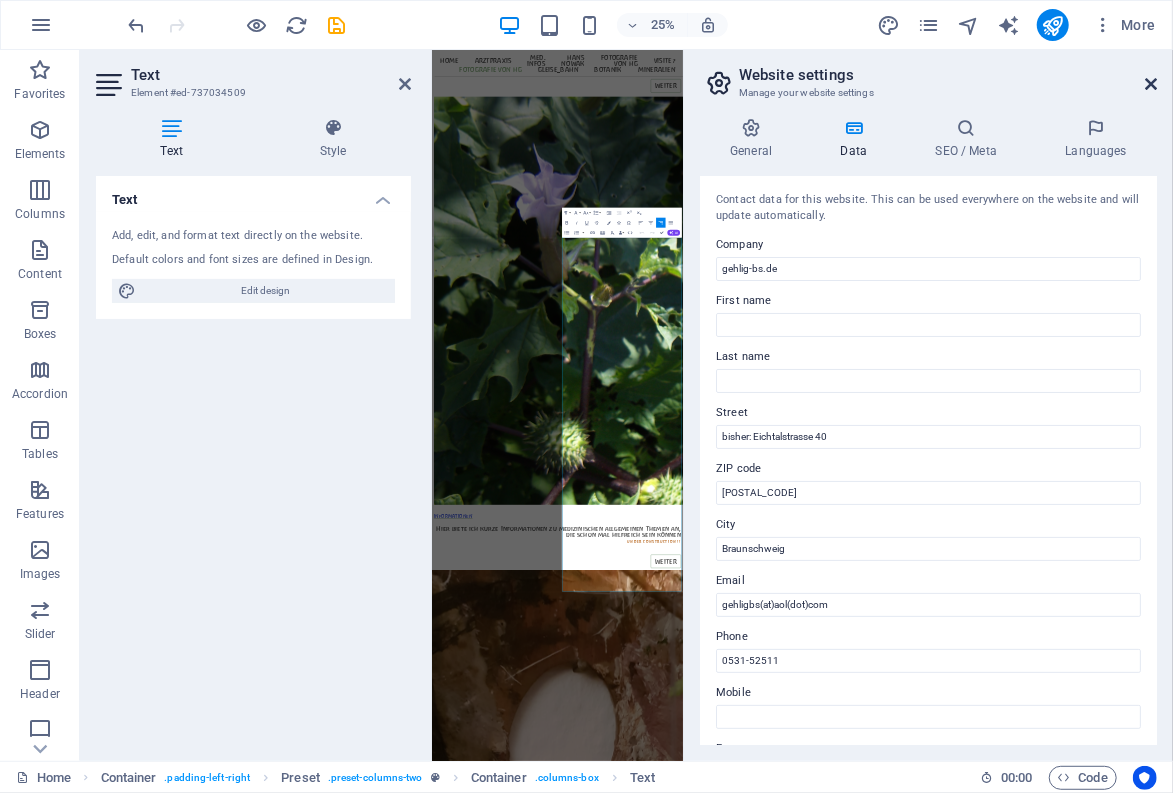 click at bounding box center [1151, 84] 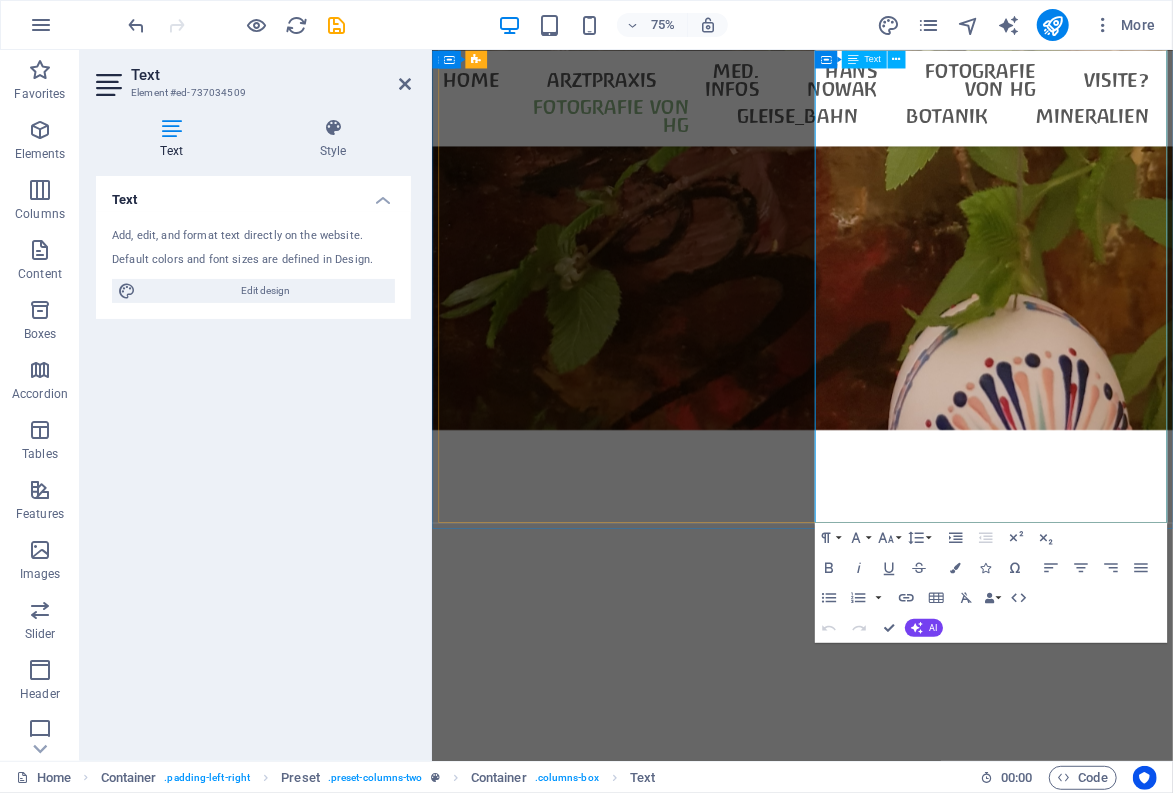 scroll, scrollTop: 9598, scrollLeft: 0, axis: vertical 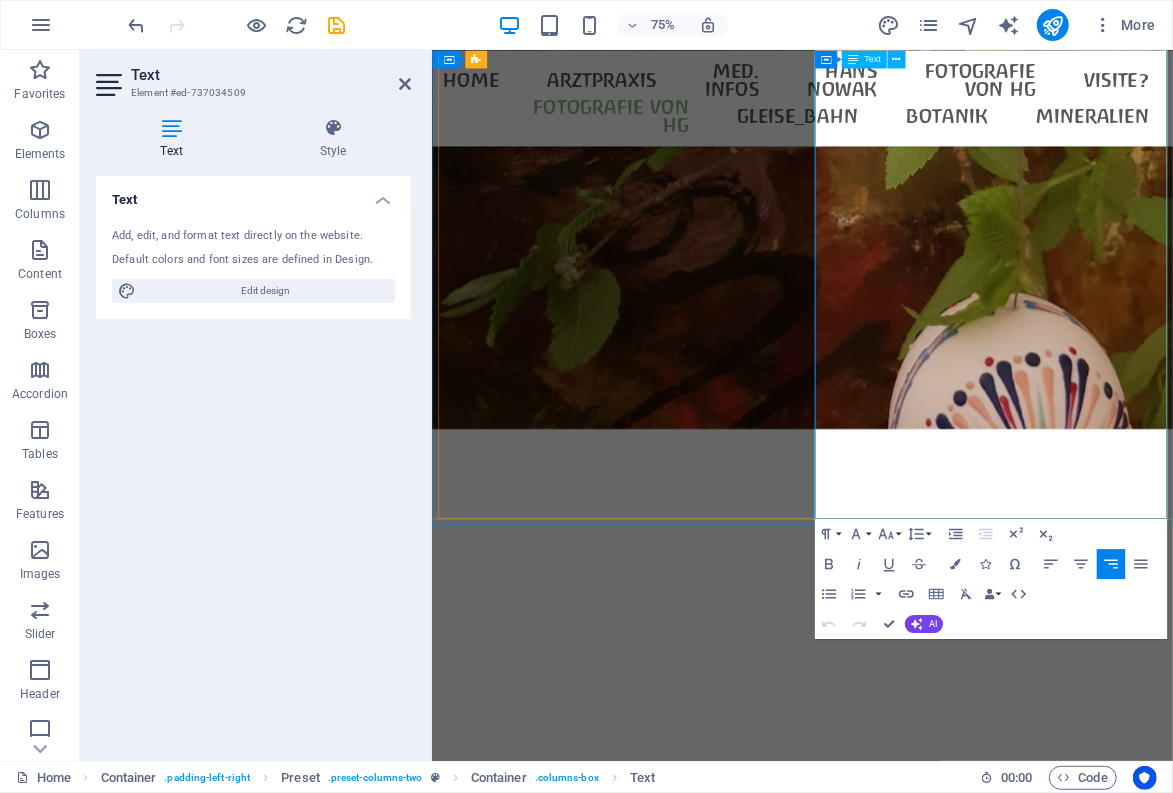 drag, startPoint x: 1080, startPoint y: 495, endPoint x: 1132, endPoint y: 477, distance: 55.027267 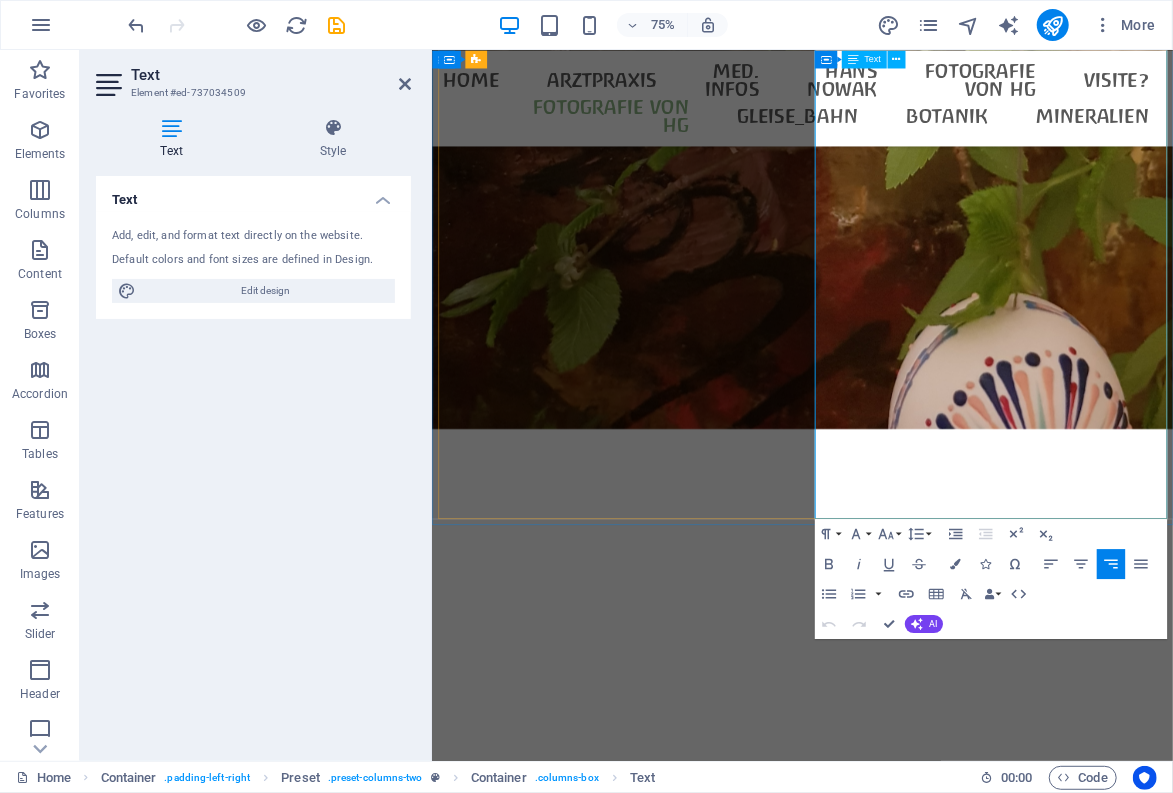 drag, startPoint x: 1083, startPoint y: 439, endPoint x: 1126, endPoint y: 442, distance: 43.104523 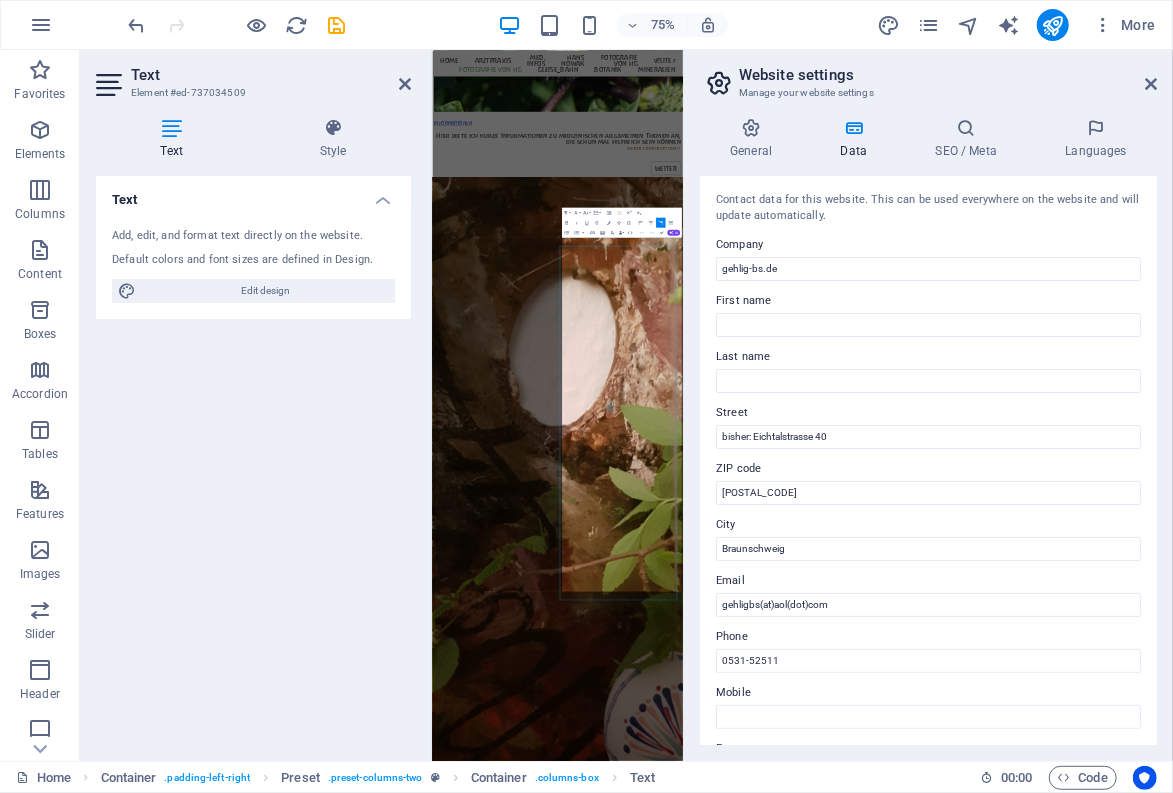 scroll, scrollTop: 8026, scrollLeft: 0, axis: vertical 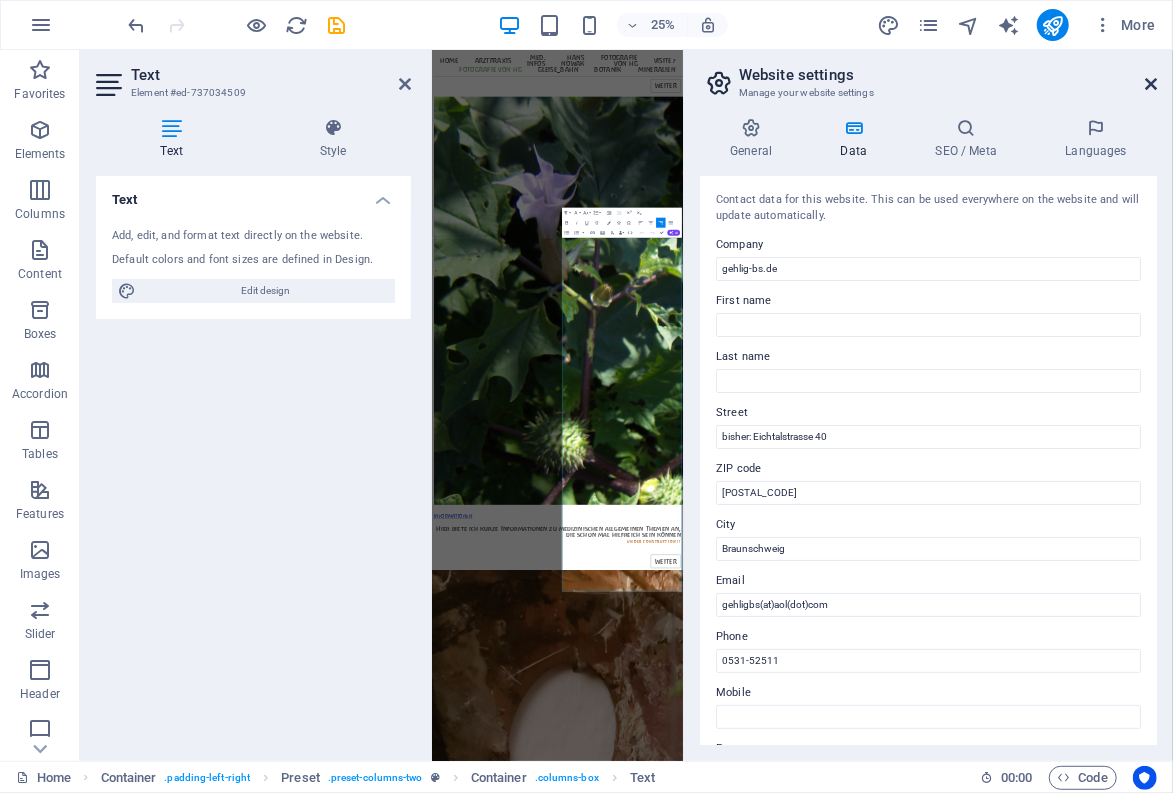 click at bounding box center [1151, 84] 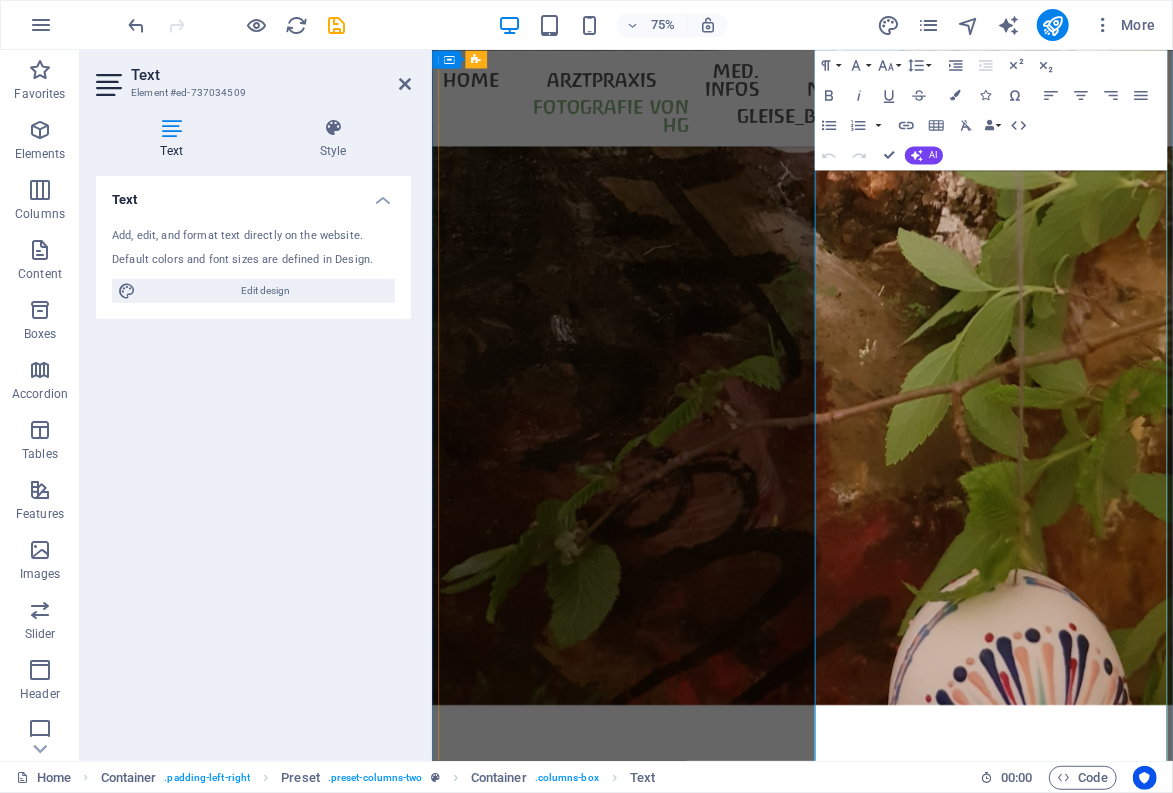 scroll, scrollTop: 9268, scrollLeft: 0, axis: vertical 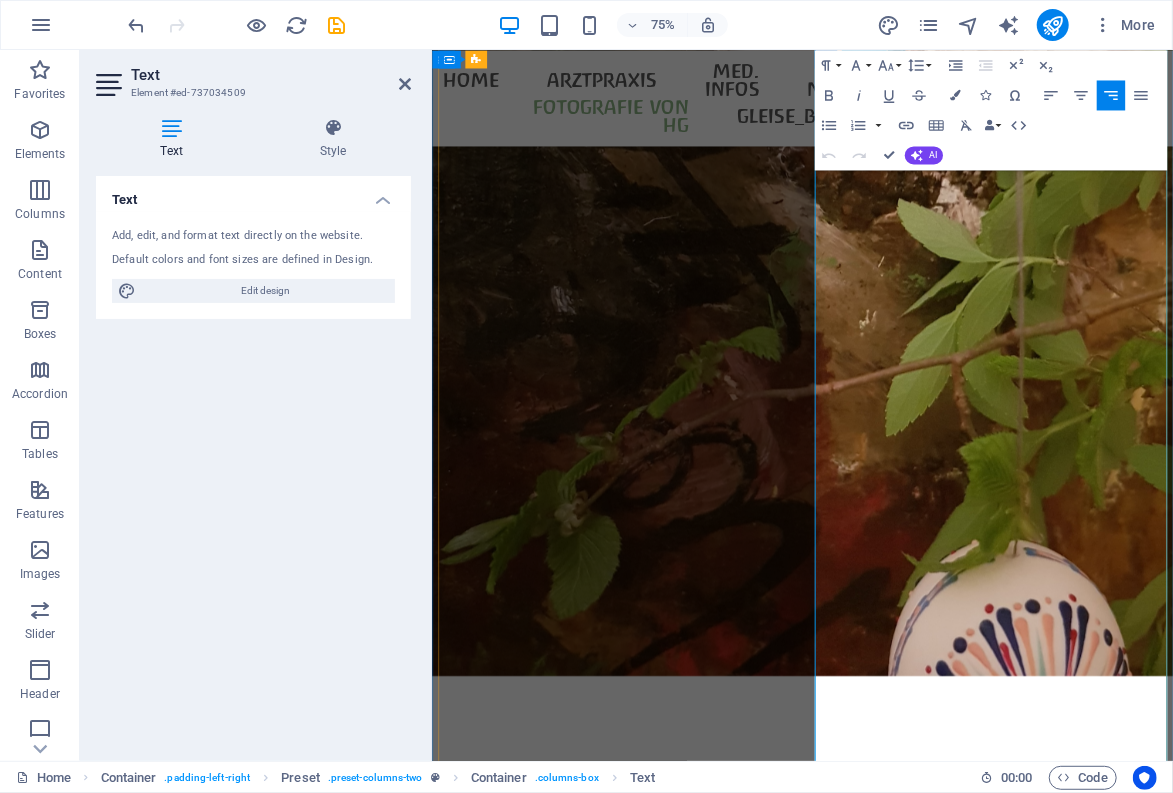 drag, startPoint x: 1004, startPoint y: 838, endPoint x: 1045, endPoint y: 781, distance: 70.21396 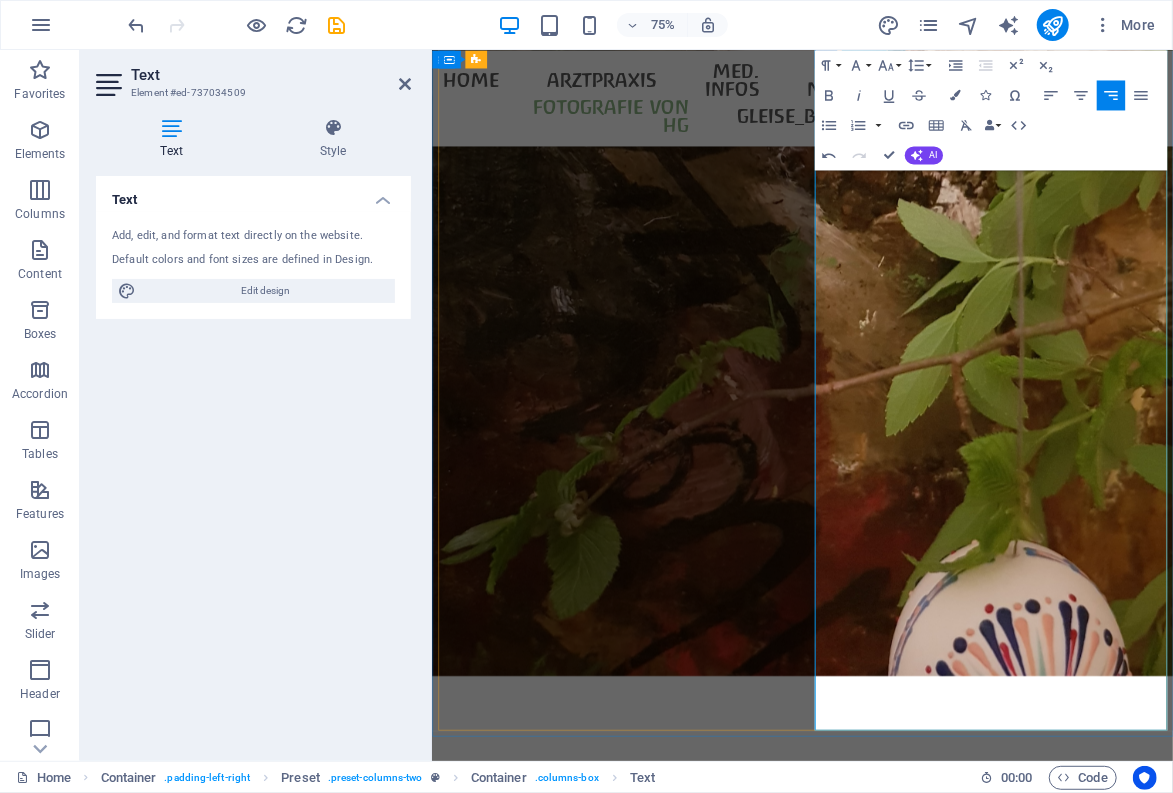 click on "Telefon:  [PHONE]" at bounding box center (925, 8870) 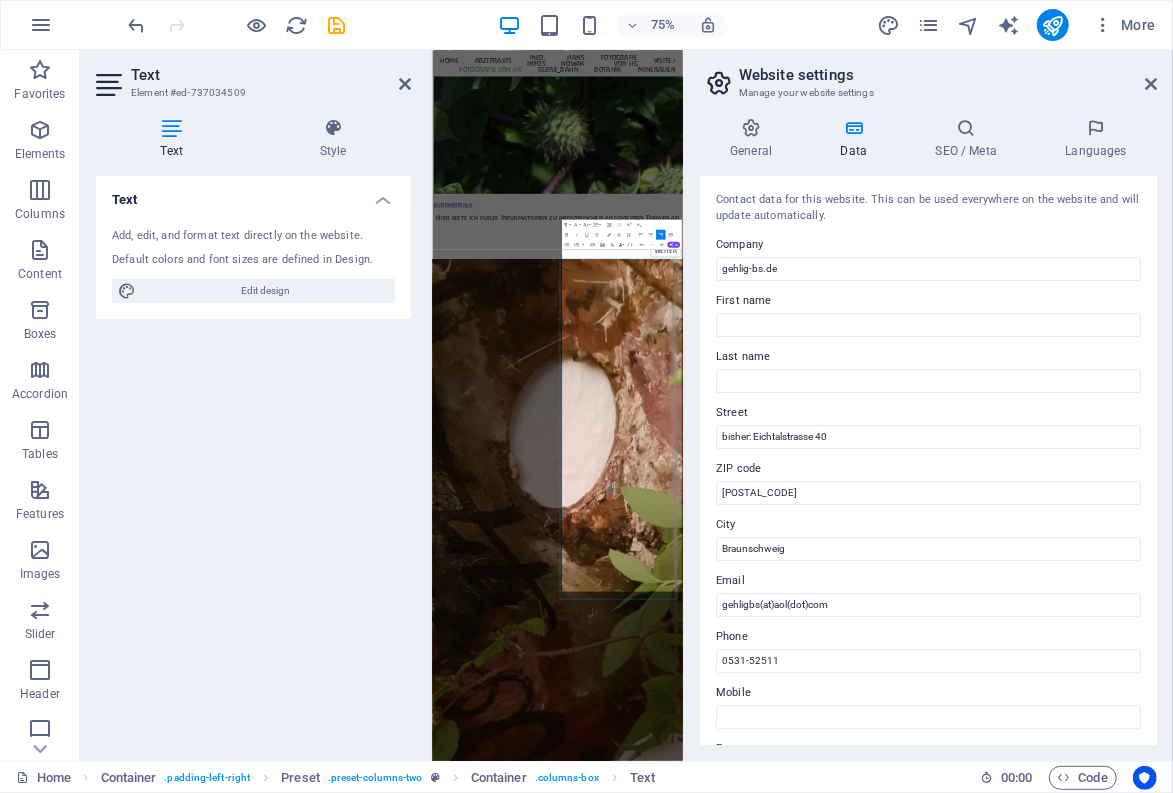 scroll, scrollTop: 7978, scrollLeft: 0, axis: vertical 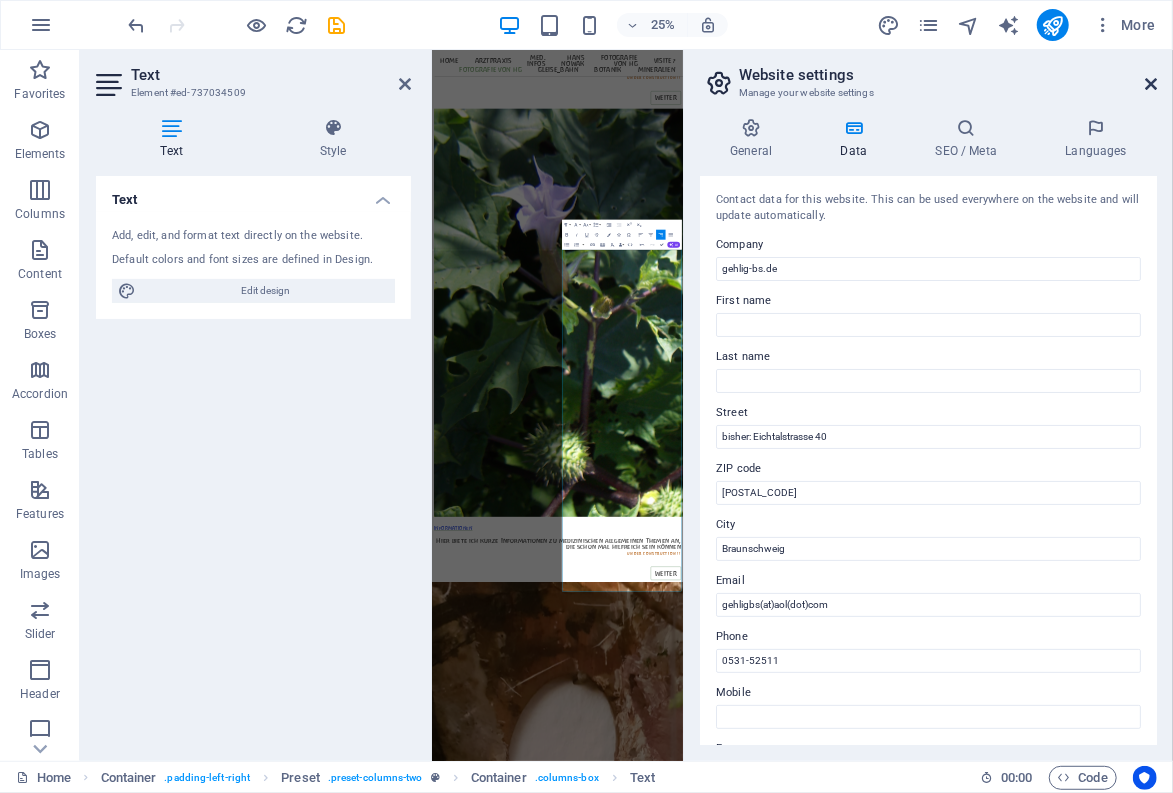 click at bounding box center (1151, 84) 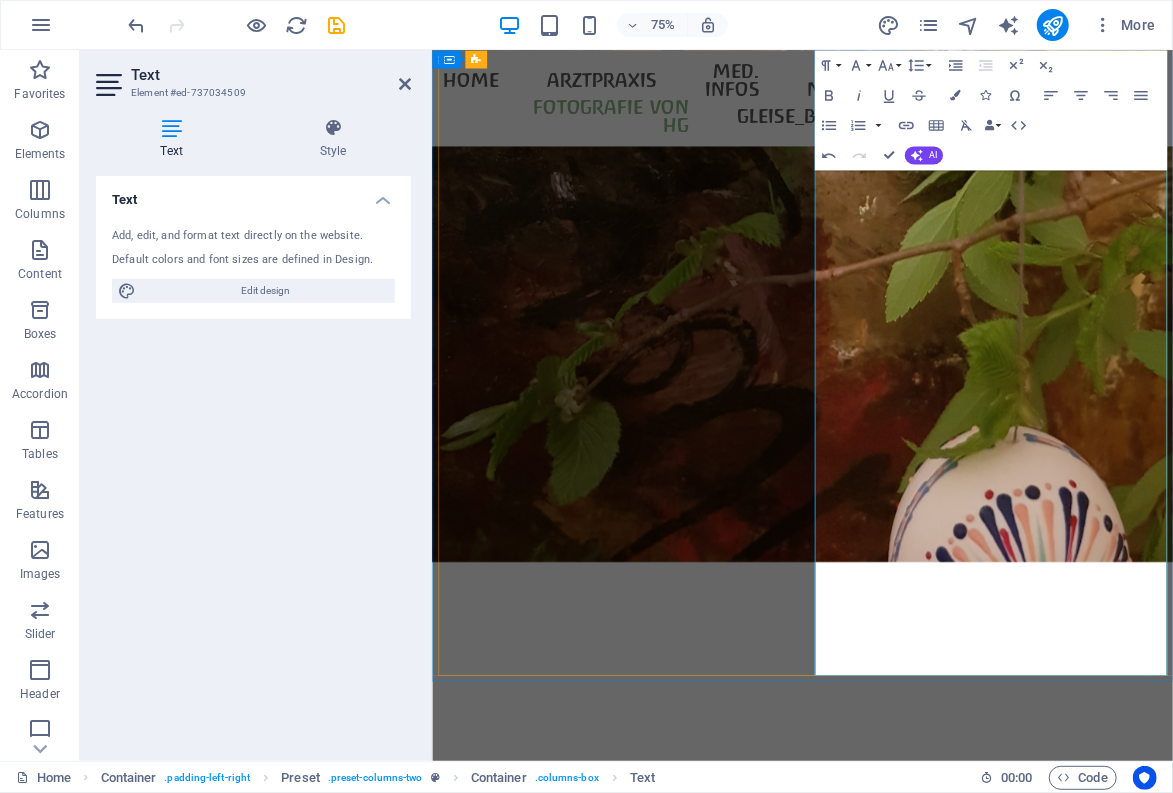 scroll, scrollTop: 9441, scrollLeft: 0, axis: vertical 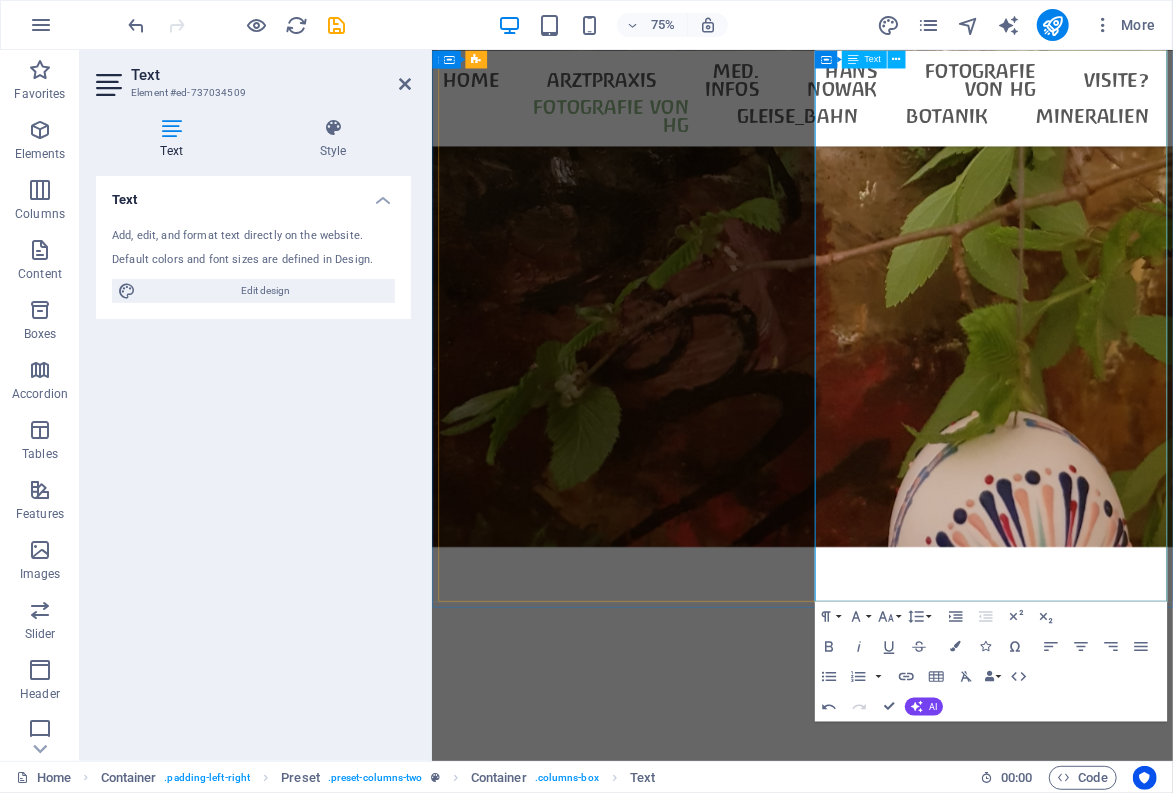 click on "Telefon:  [PHONE]" at bounding box center (925, 8697) 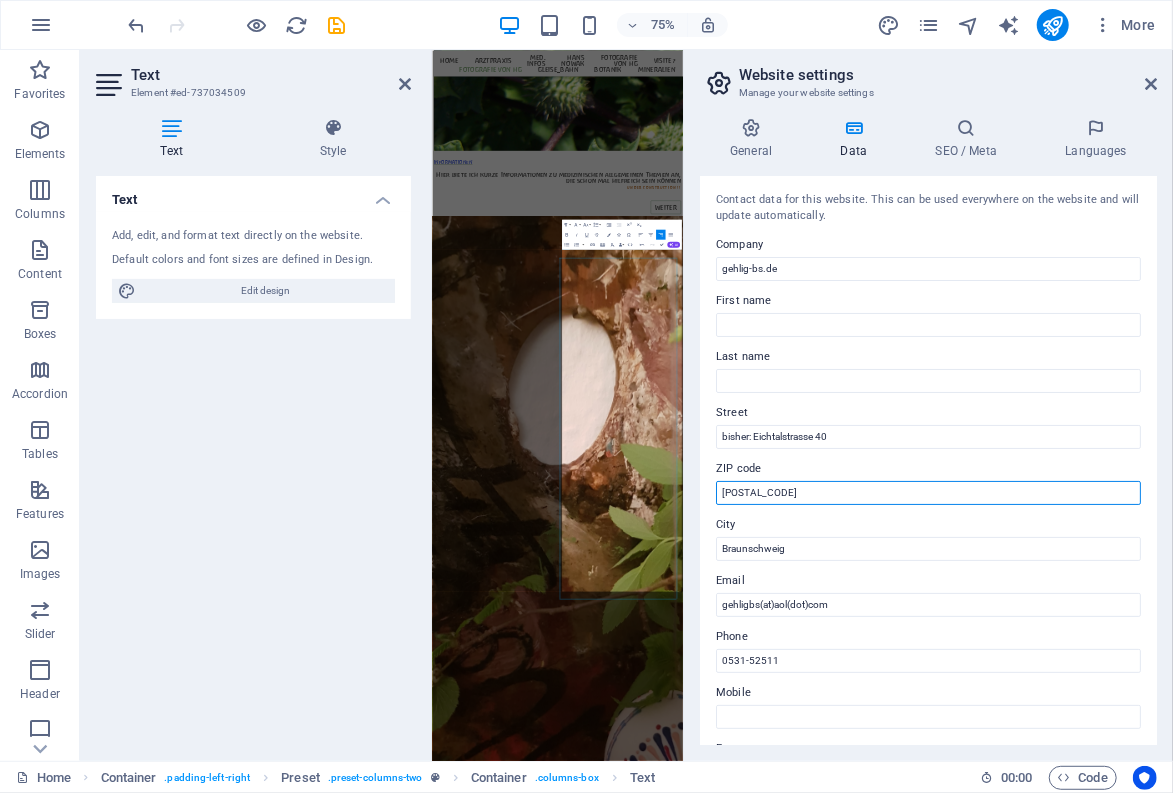 click on "[POSTAL_CODE]" at bounding box center [928, 493] 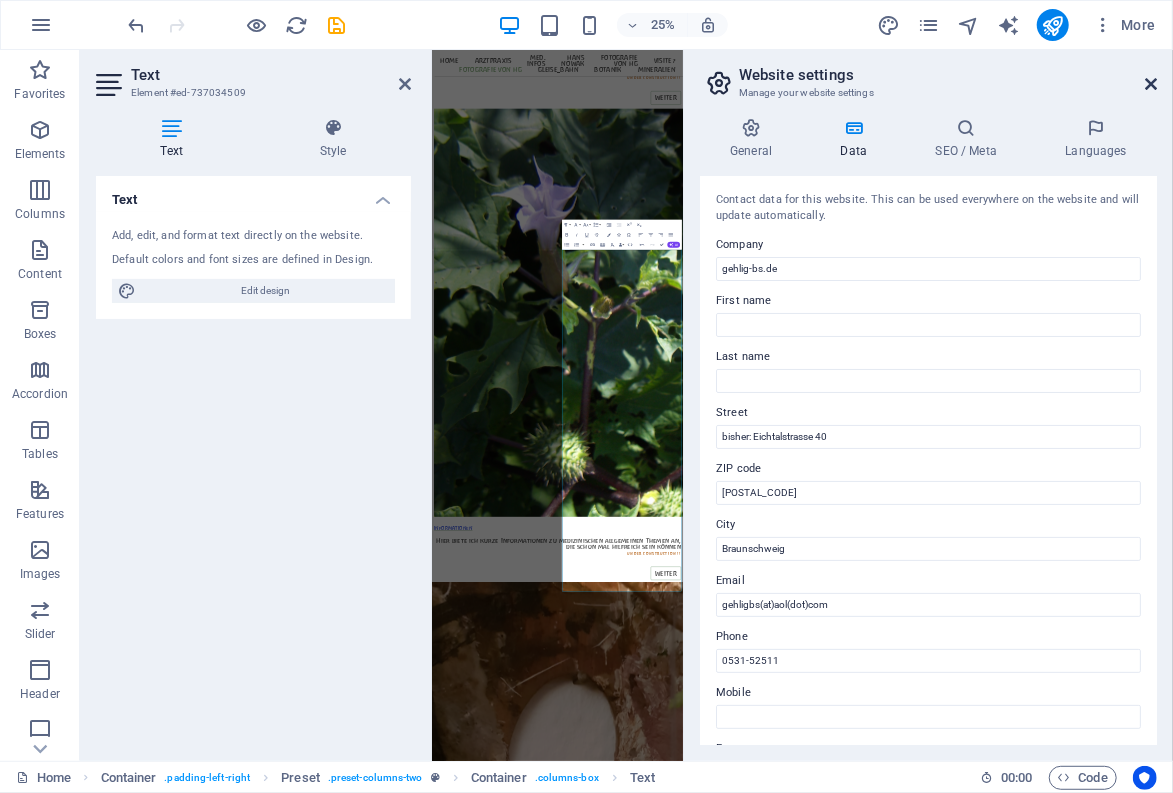 click at bounding box center (1151, 84) 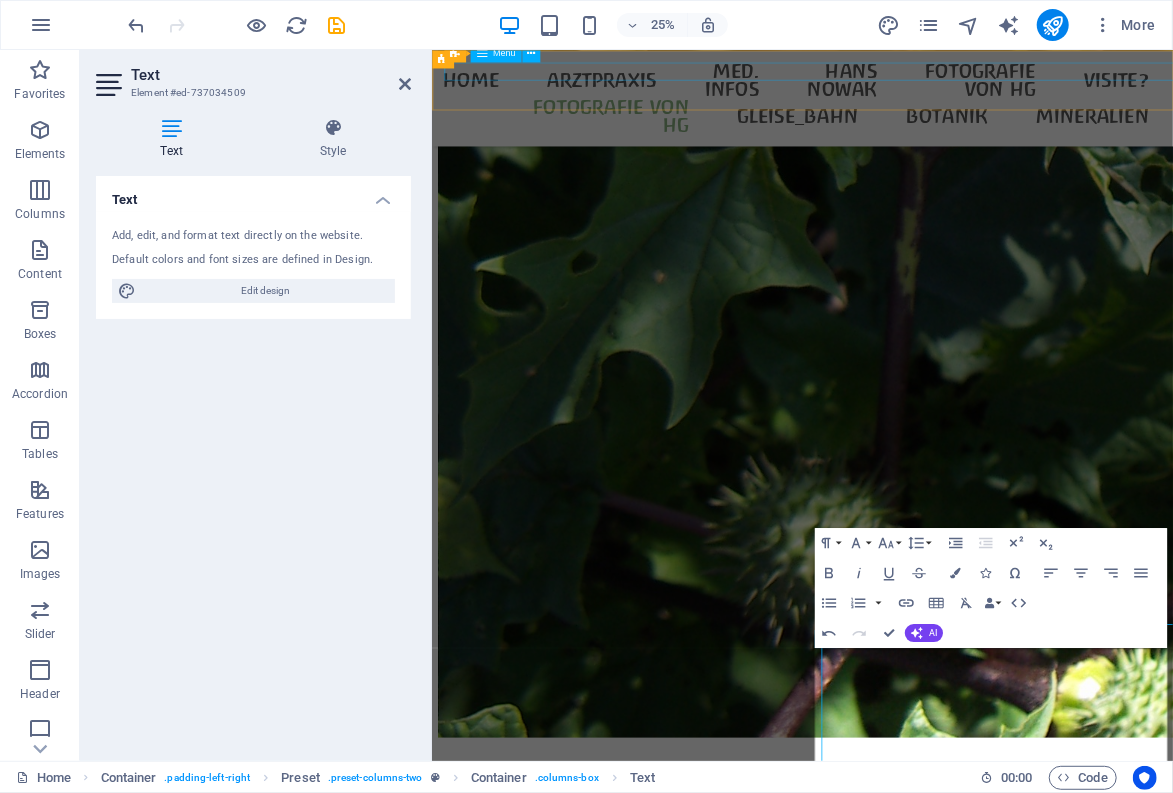scroll, scrollTop: 8010, scrollLeft: 0, axis: vertical 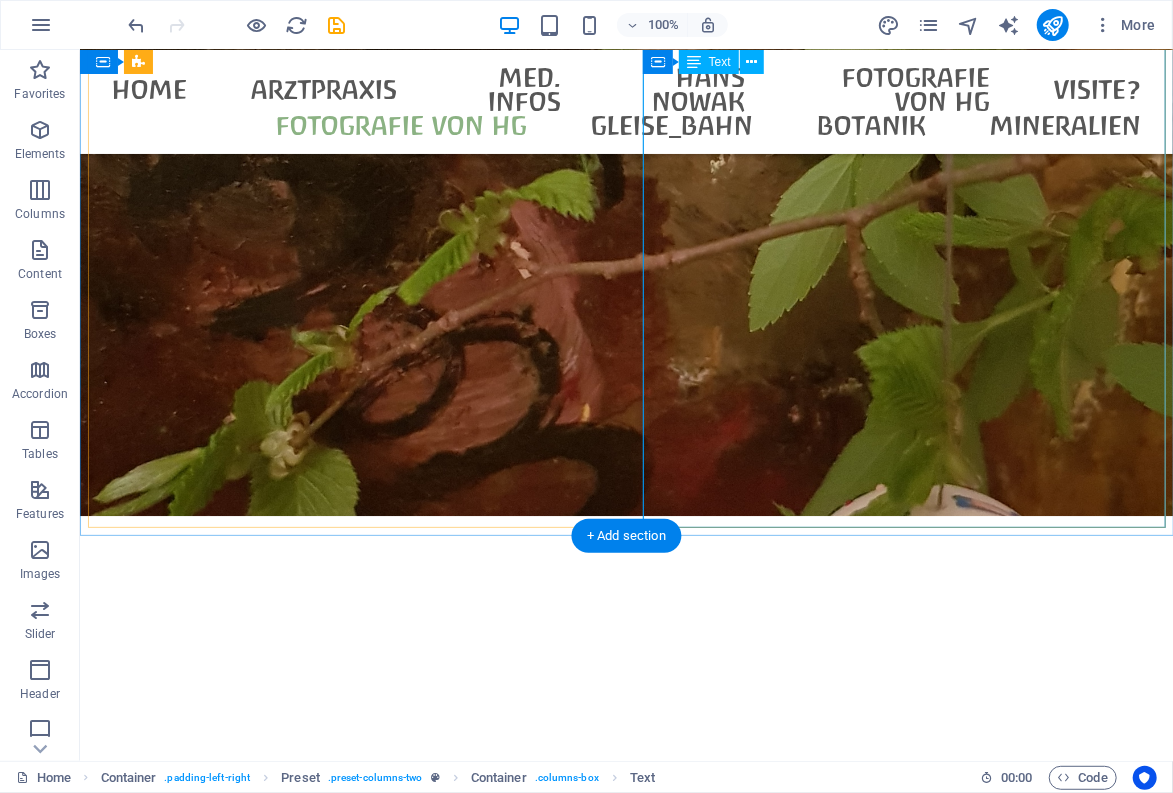 click on "- Die Arztpraxis [LAST] mit ihrer kleinen Dauerausstellung zu [LAST] zieht bald um.  - Derzeit ist sie weiterhin in [CITY] ansässig - befindet sich gerade in Re-Organisation - bin seit [YEAR] Renntner... - Wielange ich noch in [CITY] arbeite, hängt davon ab, ob ich die Raumkosten der braunschweiger Praxisräume erwirtschaften kann... (alternative Standorte in der Nähe werden für die Zukunft entwickelt/   vorbereitet...) - eine kassenärztliche Zulassung habe ich nur noch als angestellter Arzt der Arztpraxis [FIRST] [LAST] in Heringen/Helme ([STATE]) - dort arbeite ich tageweise (insofern ist tel. Absprache nötig, wo ich mich gerade aufhalte...)  - Für beratende Tätigkeit bin ich weiterhin auf Selbstzahler-Basis ansprechbar. - Informationen allgemeiner Art, die ich mir im Laufe von [AGE] Jahren eigener Arztpraxis-Tätigkeit erarbeitet habe, werde ich hier von Zeit zu Zeit einstellen.  - Wer dies hilfreich findet, darf mir gerne einen Kaffee spendieren [PHONE]  oder E-mail:" at bounding box center (625, 8075) 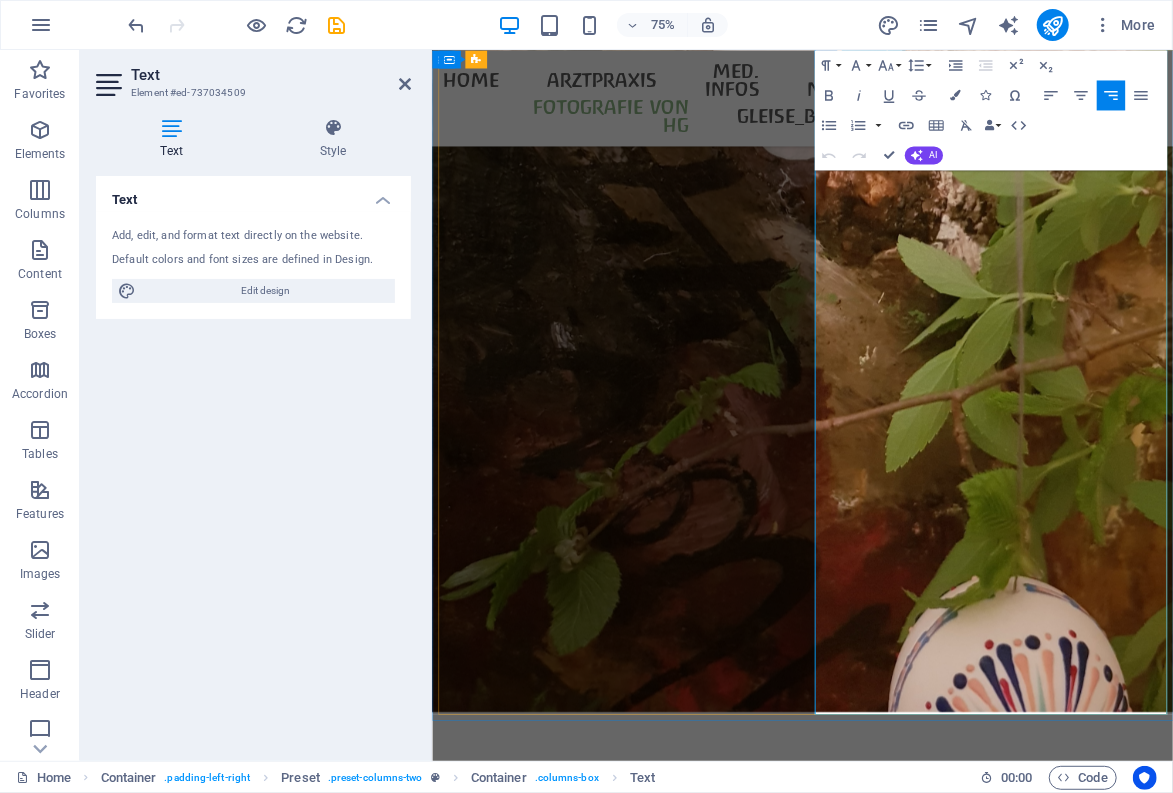 scroll, scrollTop: 9323, scrollLeft: 0, axis: vertical 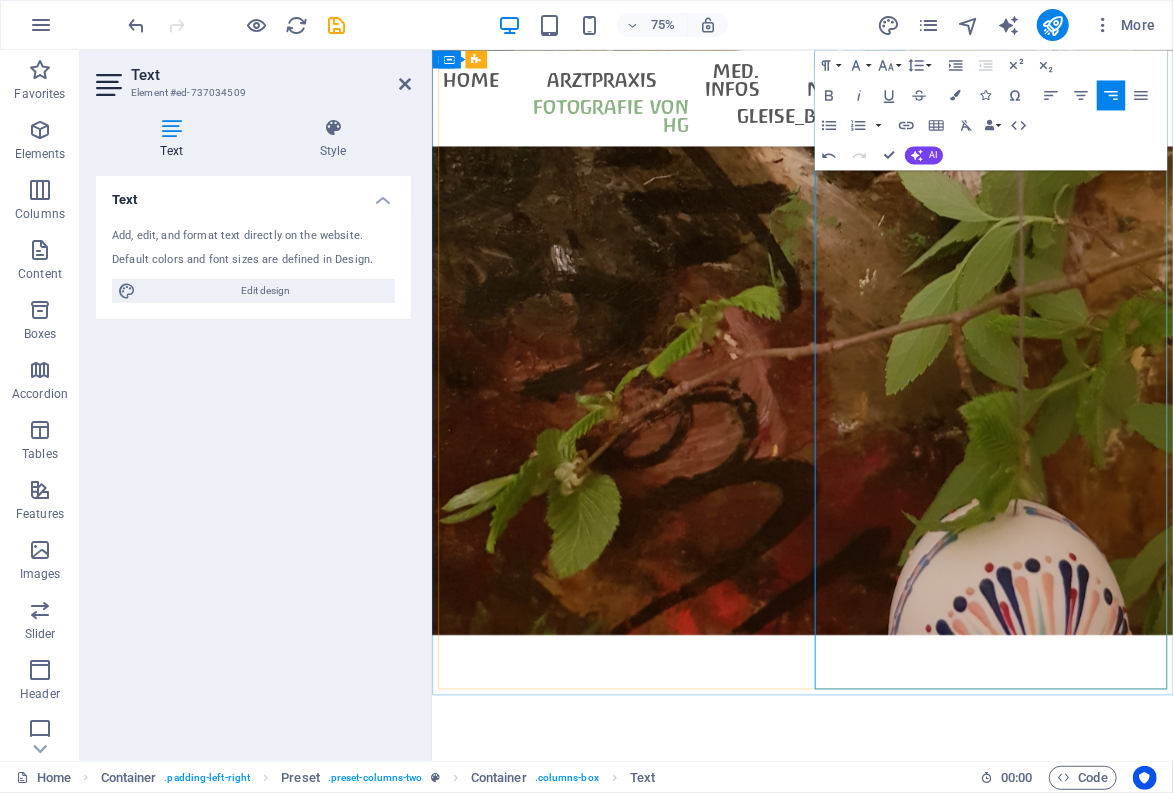 click on "bisher: Eichtalstrasse 40" at bounding box center [925, 8791] 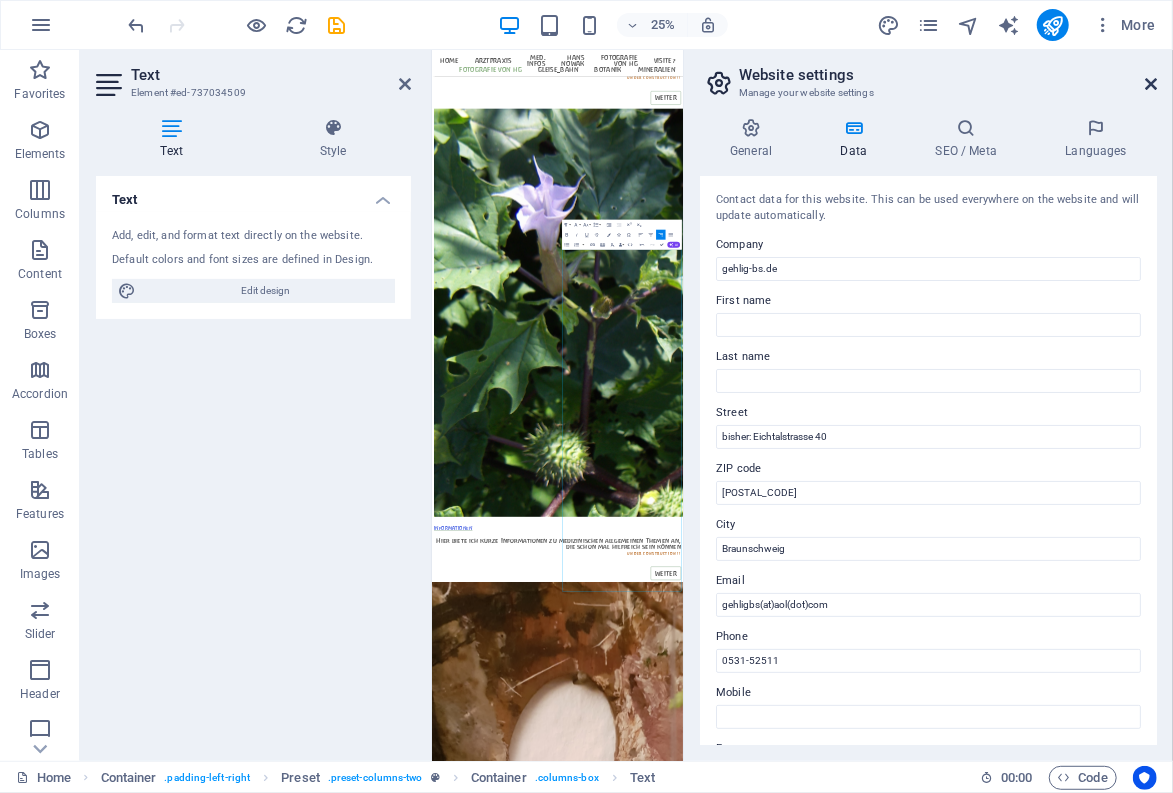 click at bounding box center [1151, 84] 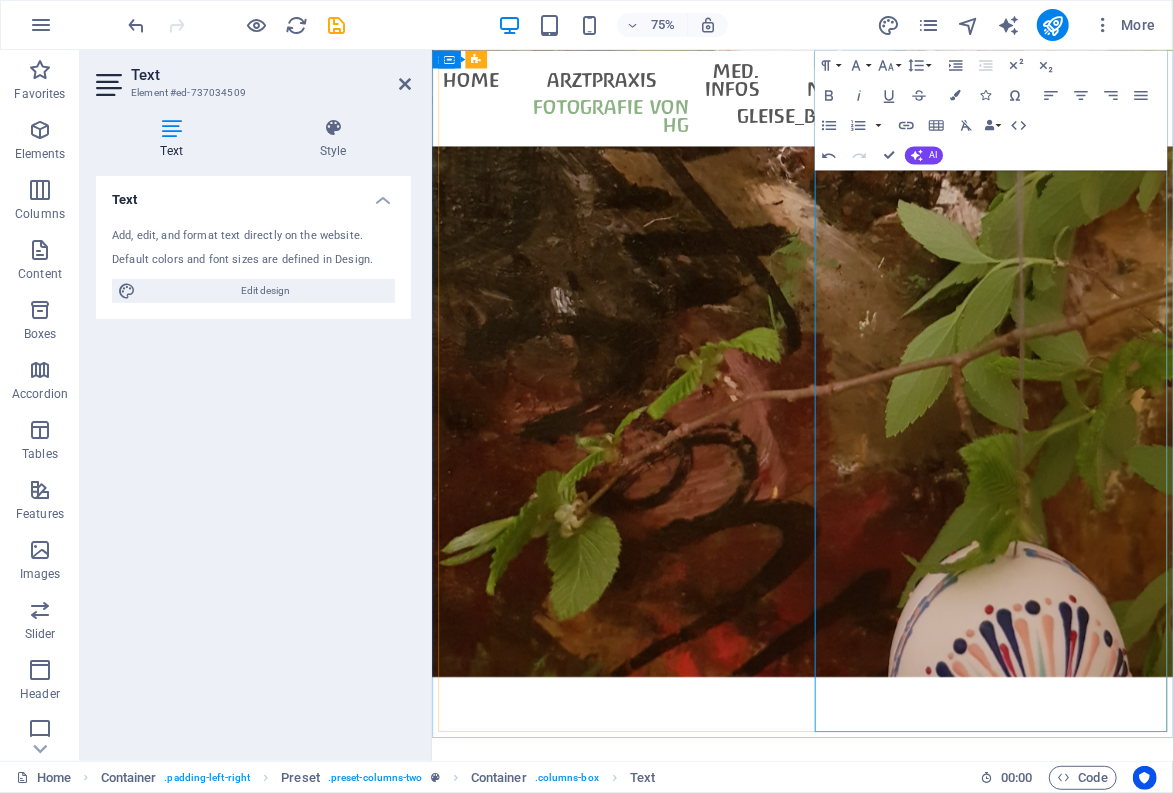 scroll, scrollTop: 9330, scrollLeft: 0, axis: vertical 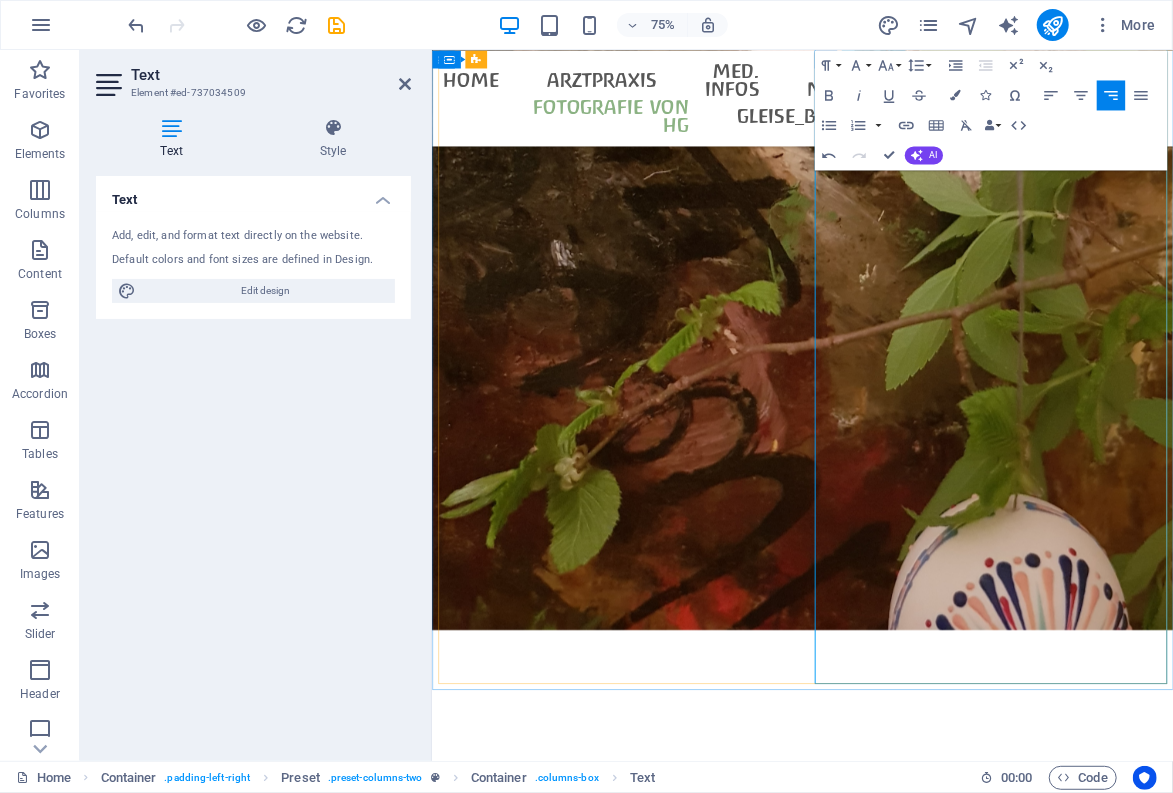 drag, startPoint x: 1087, startPoint y: 712, endPoint x: 1070, endPoint y: 717, distance: 17.720045 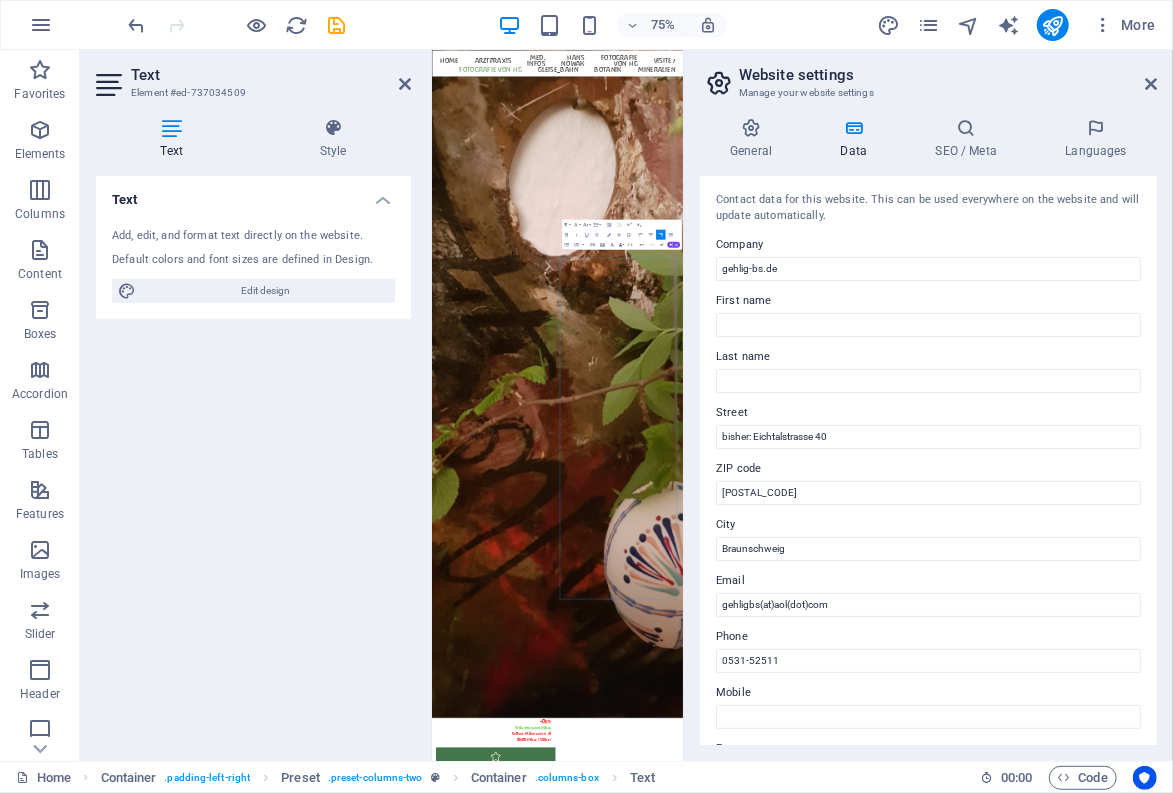 scroll, scrollTop: 7978, scrollLeft: 0, axis: vertical 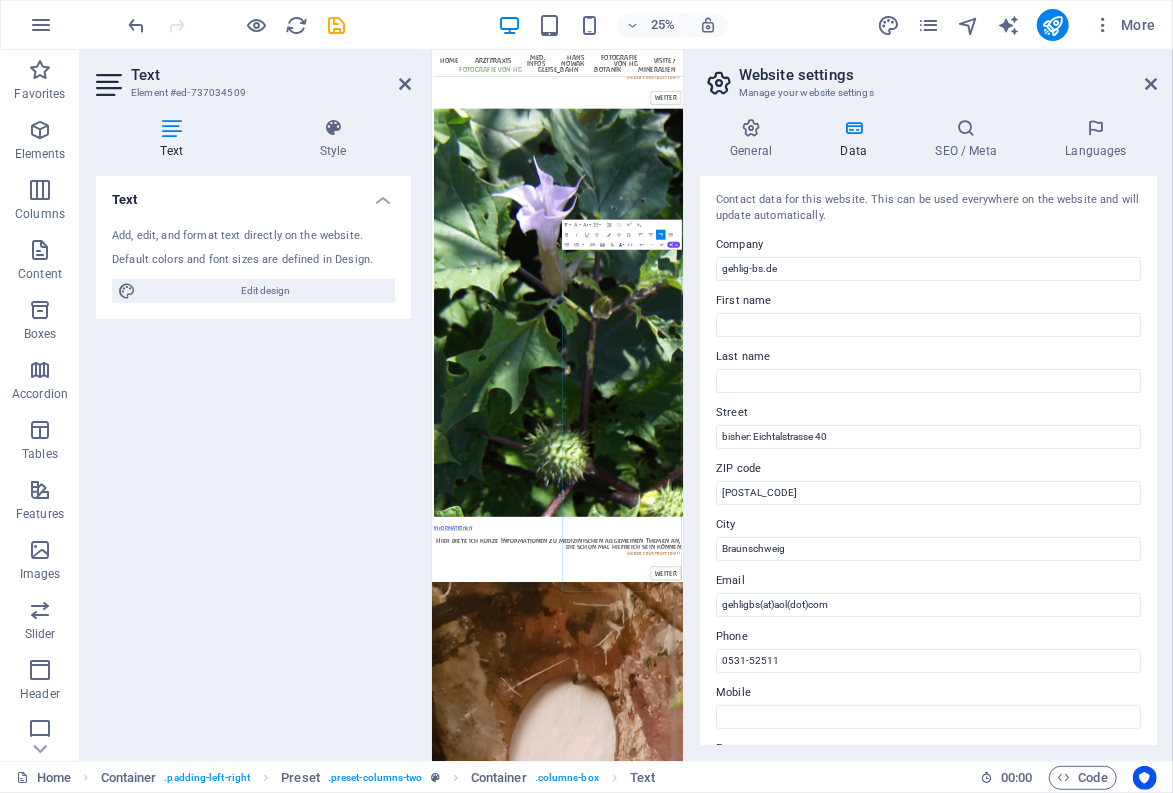click on "Braunschweig" at bounding box center [928, 549] 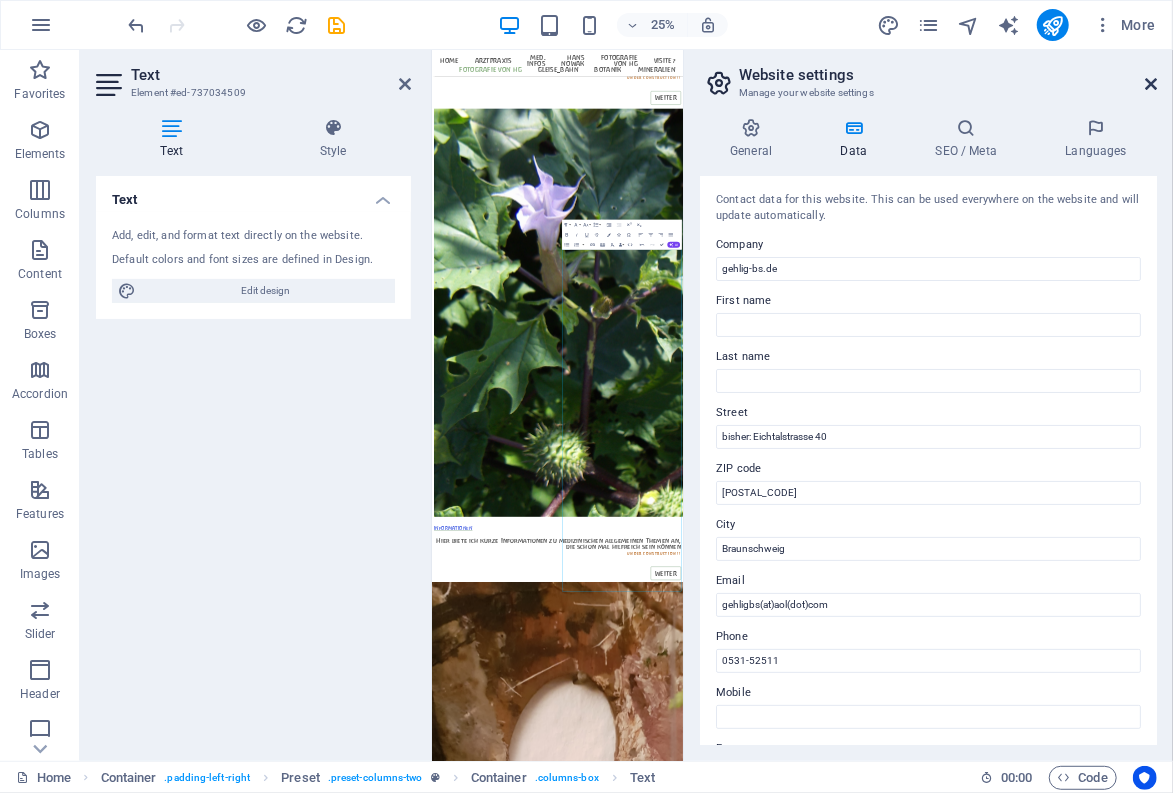 click at bounding box center [1151, 84] 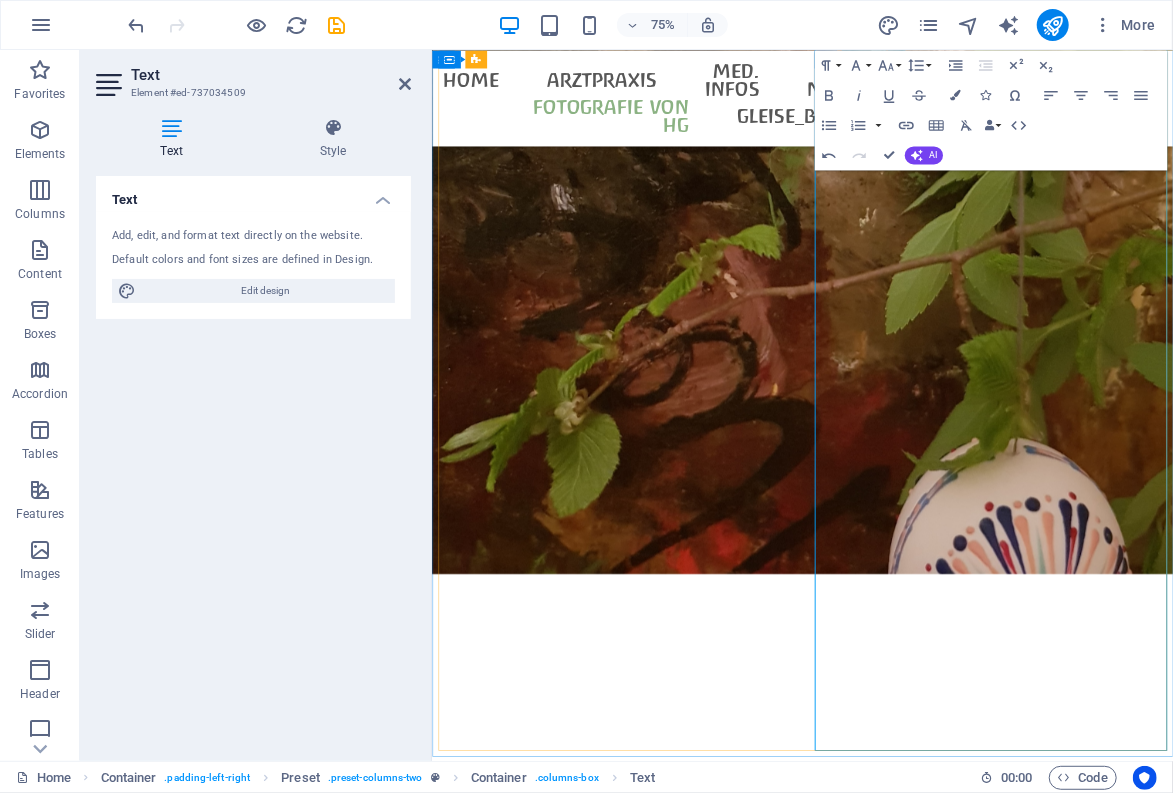 scroll, scrollTop: 9440, scrollLeft: 0, axis: vertical 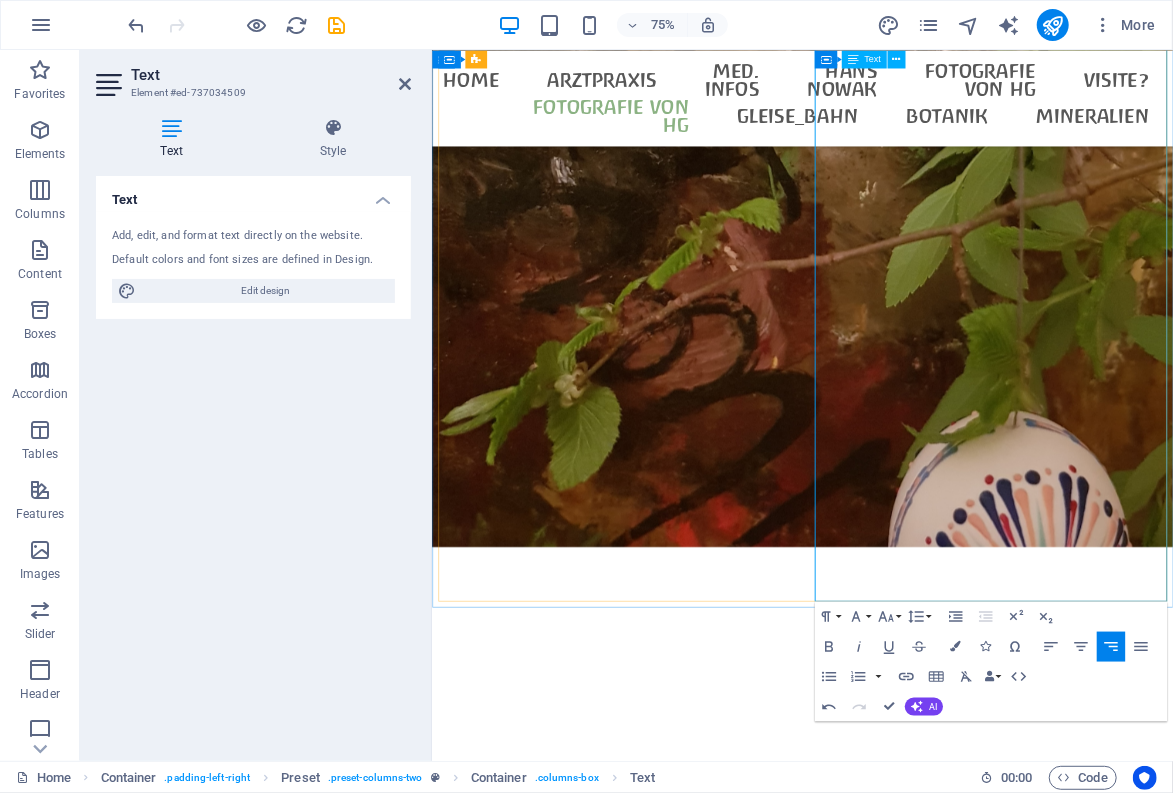 click at bounding box center [925, 8626] 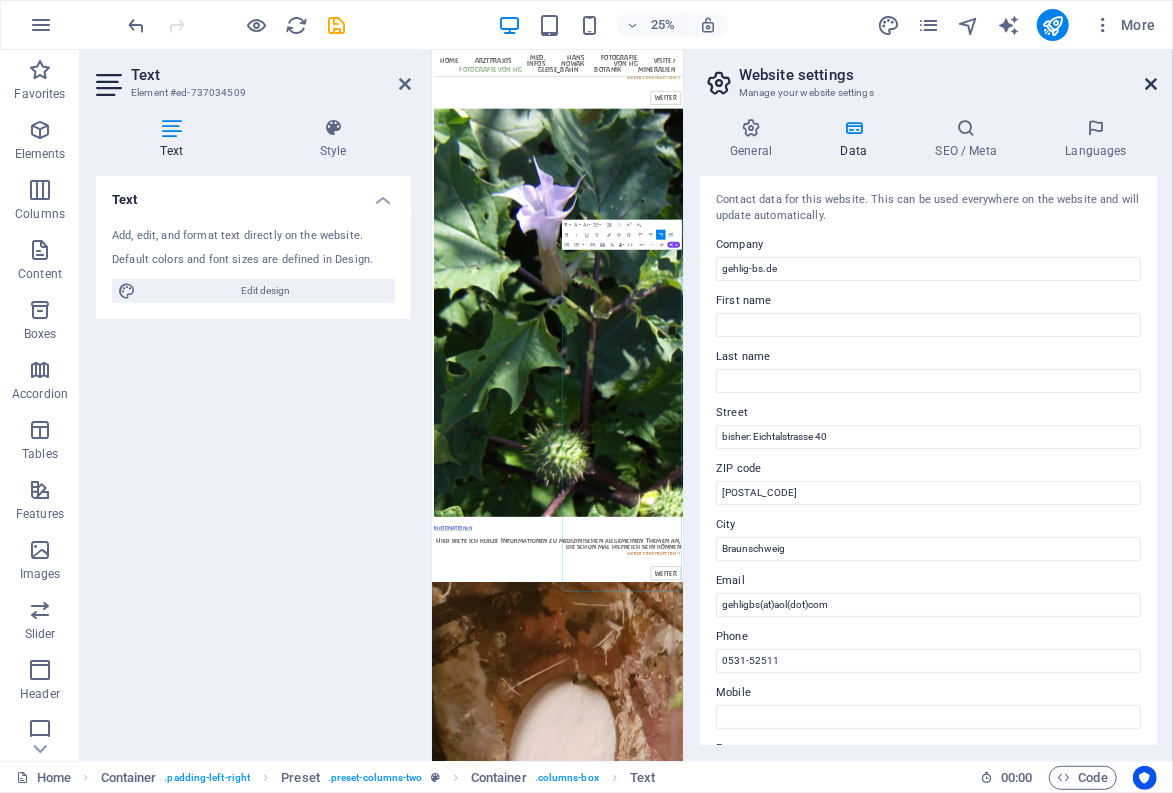 click at bounding box center (1151, 84) 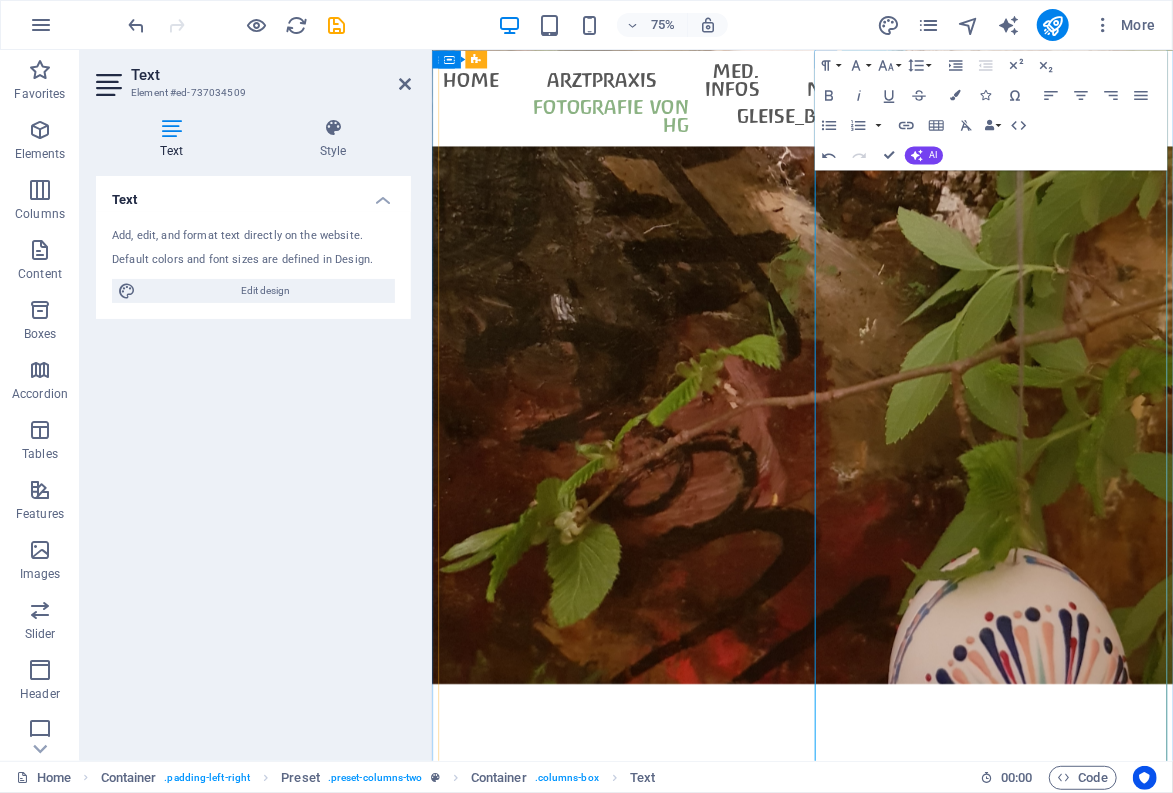 scroll, scrollTop: 9330, scrollLeft: 0, axis: vertical 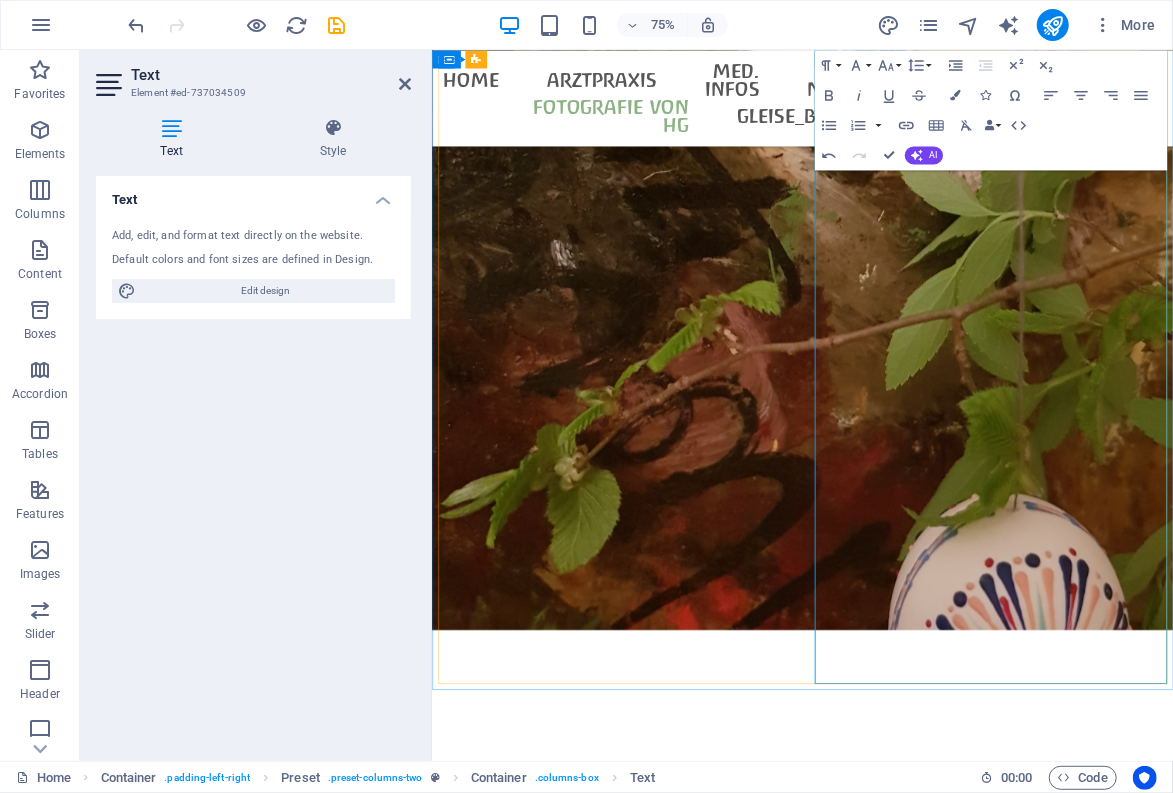 click at bounding box center [925, 8736] 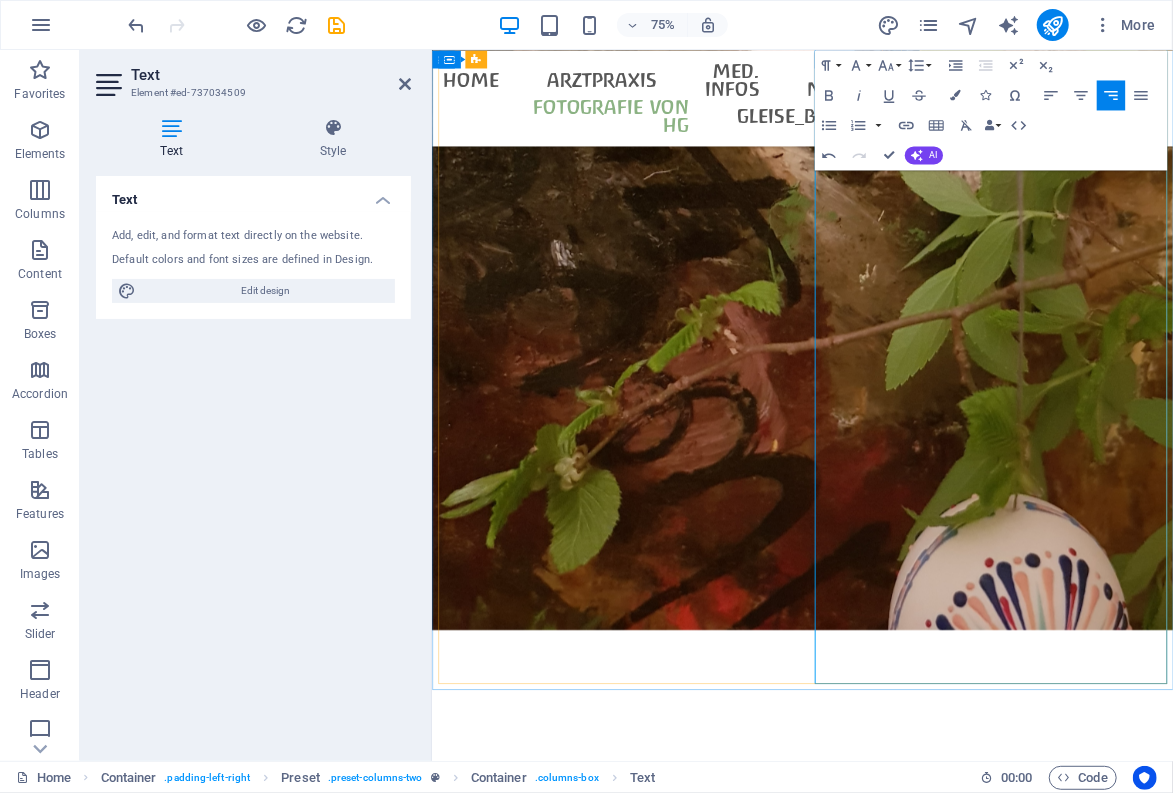 drag, startPoint x: 1065, startPoint y: 737, endPoint x: 1413, endPoint y: 685, distance: 351.86362 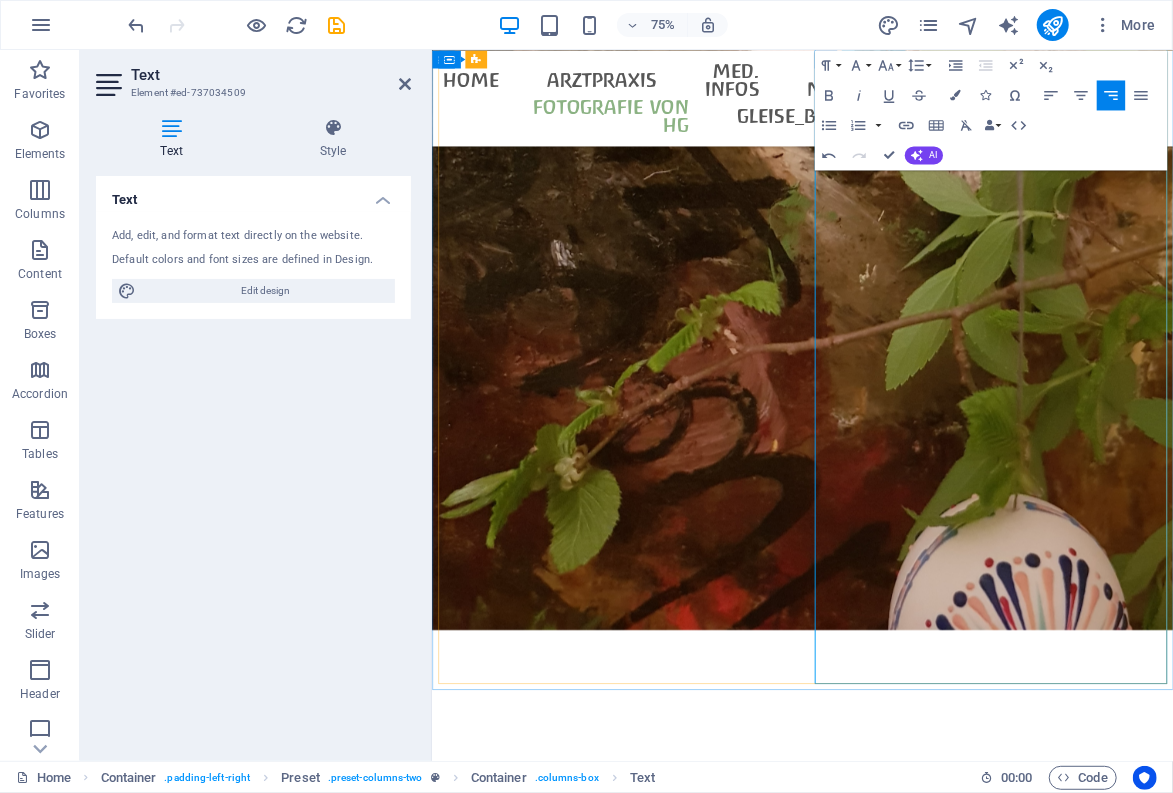 click on "[STREET]" at bounding box center [925, 8784] 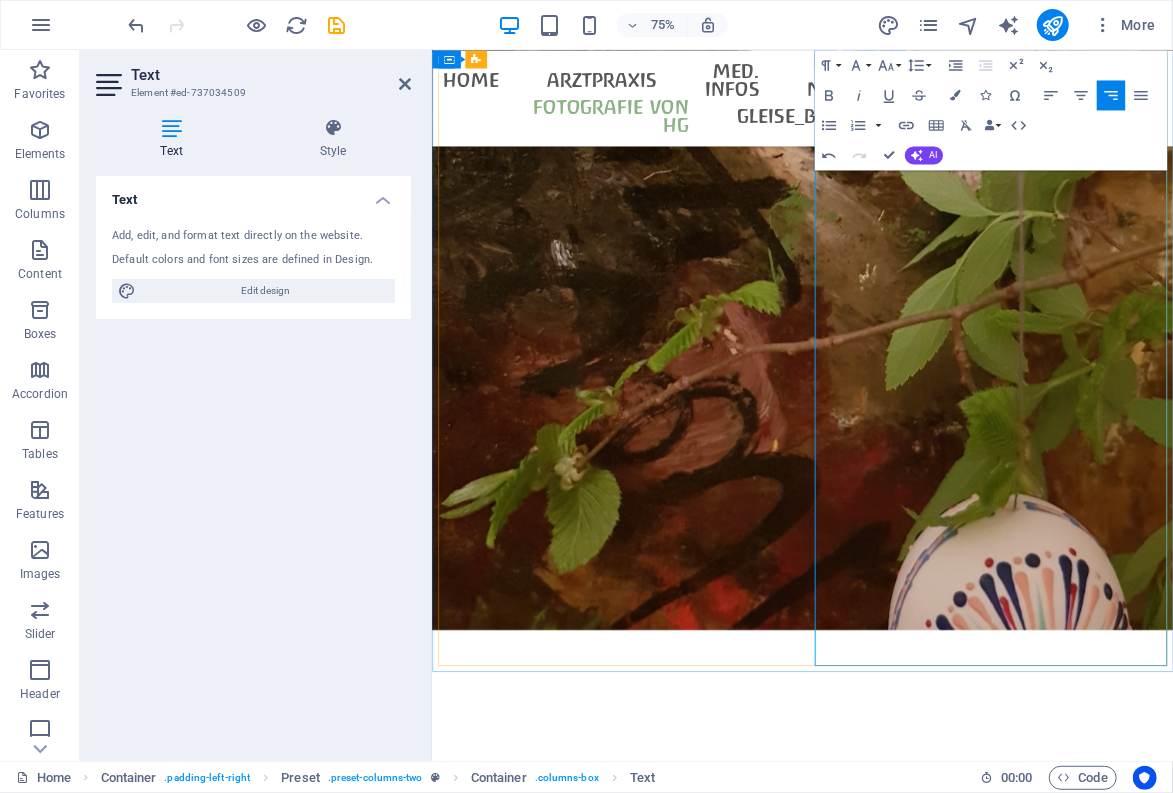 click on "[STREET]Telefon:  [PHONE]" at bounding box center [925, 8784] 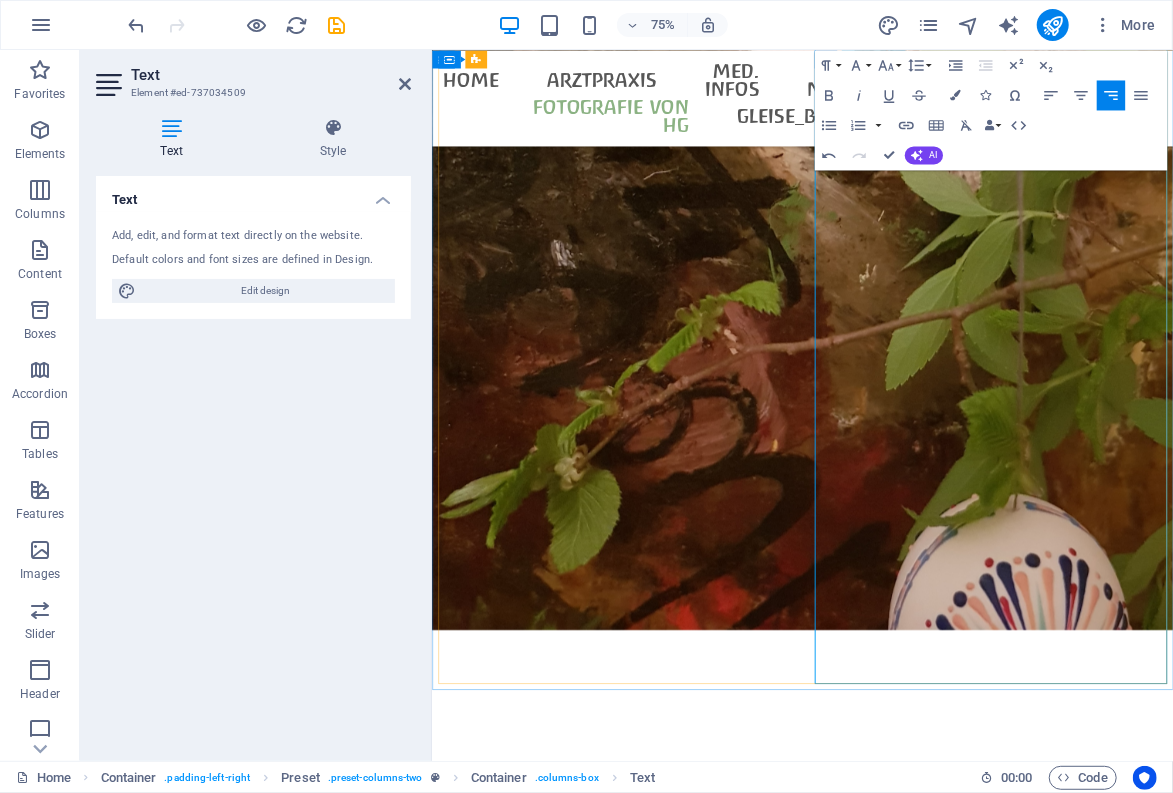 click on "Telefon:  [PHONE]" at bounding box center (925, 8808) 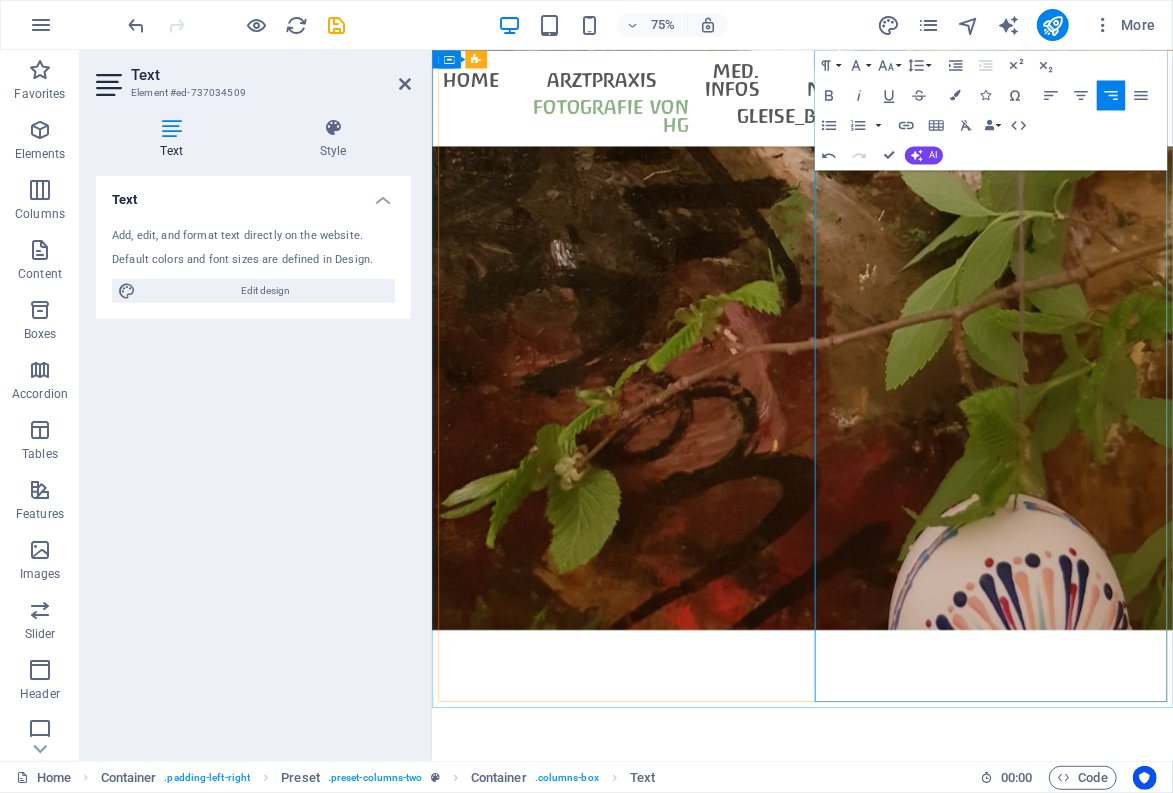 scroll, scrollTop: 9330, scrollLeft: 0, axis: vertical 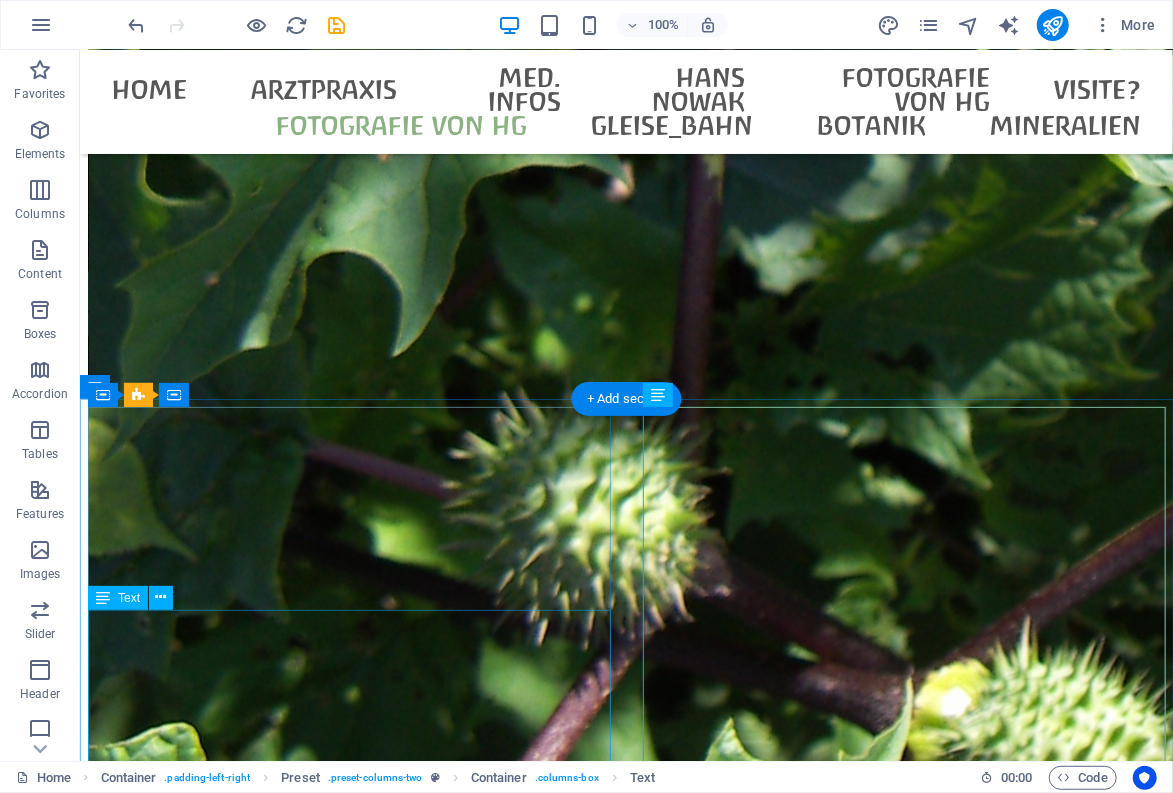 click on "- Auf dieser Web-Seite werden nur von H.[LAST] selbst-fotografierte Fotos verwendet  (wenige Ausnahmen sind bezeichnet)  -  diese und die Texte stehen unter Copyright [FIRST] [LAST] !  - Alle dargestellten Werke [LAST]s stammen aus der eigenen Sammlung [FIRST] und Dr.Roselies [LAST]   (Genehmigung Dr. R. [LAST] für die Veröffentlichung liegt vor)  Alle Fotos, Texte und Layout: weltweites Copyright H.[LAST], [CITY].  Die Web-Seite wurde mit Hilfe der Software "Sitejet-Builder" von PLESK erstellt. - Wo Verlinkungen eingefügt sind, übernehme ich keine Verantwortung für dort (in der verlinkten Seite) dargestellte Inhalte. - Es werden lediglich die für den Betrieb der Web-Seite von Seiten des Providers notwendigen oder gesetzlich erforderlichen Datenspeicherungen durchgeführt. Cookies werden von hier aus nicht gesetzt oder angefordert. ( wird nach den gesetzlichen Vorgaben zeitnah weiterentwickelt, siehe auch die ausführliche Erklärung)" at bounding box center [625, 8617] 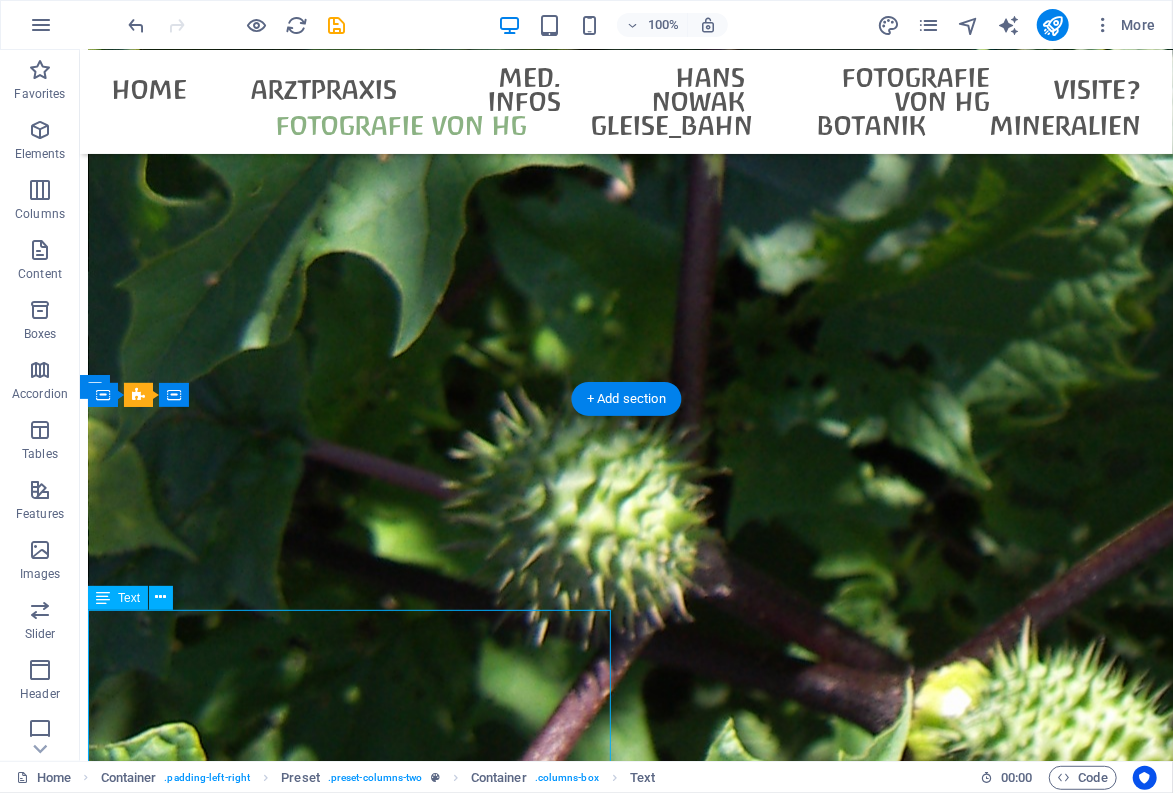 click on "- Auf dieser Web-Seite werden nur von H.[LAST] selbst-fotografierte Fotos verwendet  (wenige Ausnahmen sind bezeichnet)  -  diese und die Texte stehen unter Copyright [FIRST] [LAST] !  - Alle dargestellten Werke [LAST]s stammen aus der eigenen Sammlung [FIRST] und Dr.Roselies [LAST]   (Genehmigung Dr. R. [LAST] für die Veröffentlichung liegt vor)  Alle Fotos, Texte und Layout: weltweites Copyright H.[LAST], [CITY].  Die Web-Seite wurde mit Hilfe der Software "Sitejet-Builder" von PLESK erstellt. - Wo Verlinkungen eingefügt sind, übernehme ich keine Verantwortung für dort (in der verlinkten Seite) dargestellte Inhalte. - Es werden lediglich die für den Betrieb der Web-Seite von Seiten des Providers notwendigen oder gesetzlich erforderlichen Datenspeicherungen durchgeführt. Cookies werden von hier aus nicht gesetzt oder angefordert. ( wird nach den gesetzlichen Vorgaben zeitnah weiterentwickelt, siehe auch die ausführliche Erklärung)" at bounding box center (625, 8617) 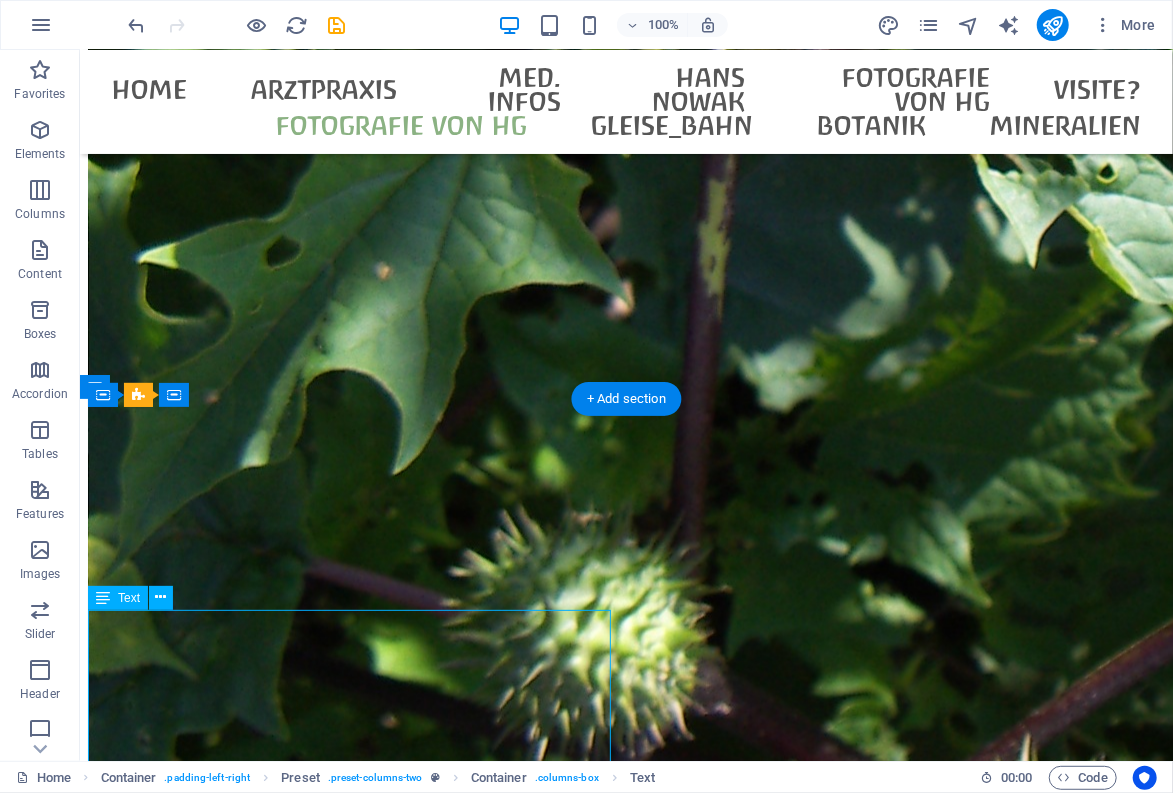 scroll, scrollTop: 8560, scrollLeft: 0, axis: vertical 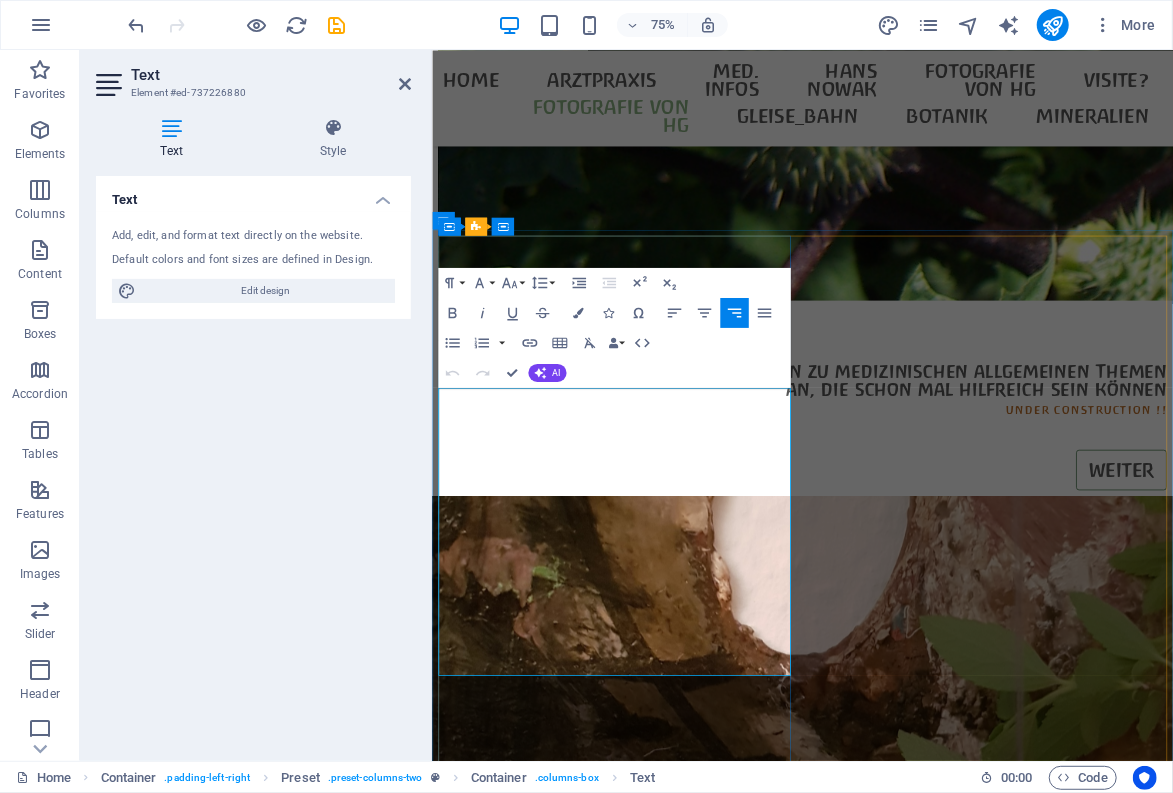 click on "- Auf dieser Web-Seite werden nur von H.[LAST] selbst-fotografierte Fotos verwendet  (wenige Ausnahmen sind bezeichnet)  -  diese und die Texte stehen unter Copyright [FIRST] [LAST] !" at bounding box center (925, 8416) 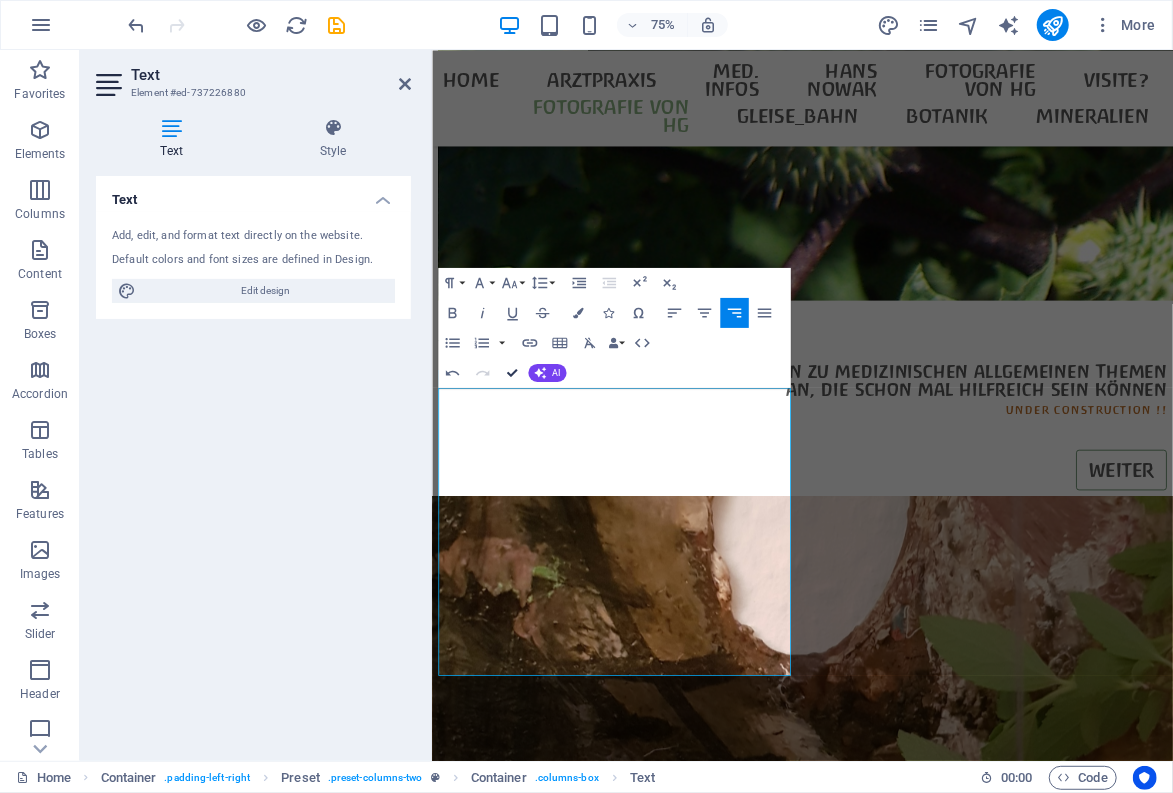 scroll, scrollTop: 8058, scrollLeft: 0, axis: vertical 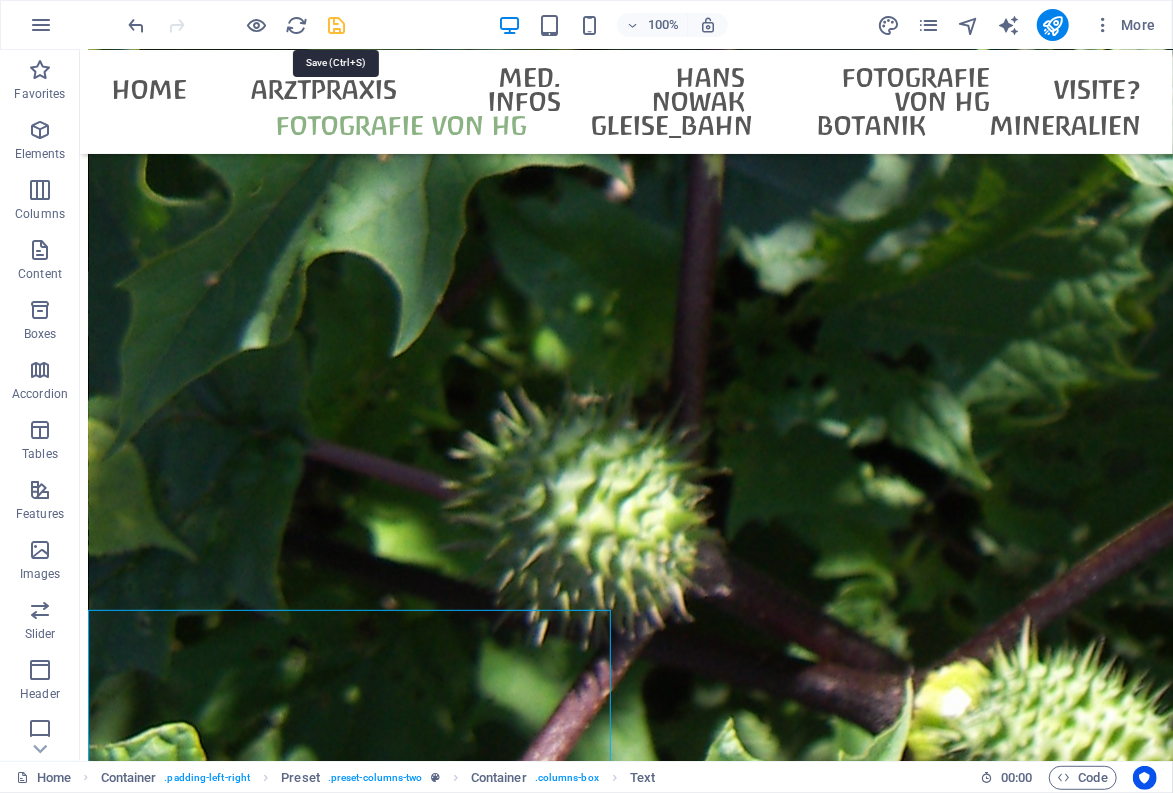 click at bounding box center (337, 25) 